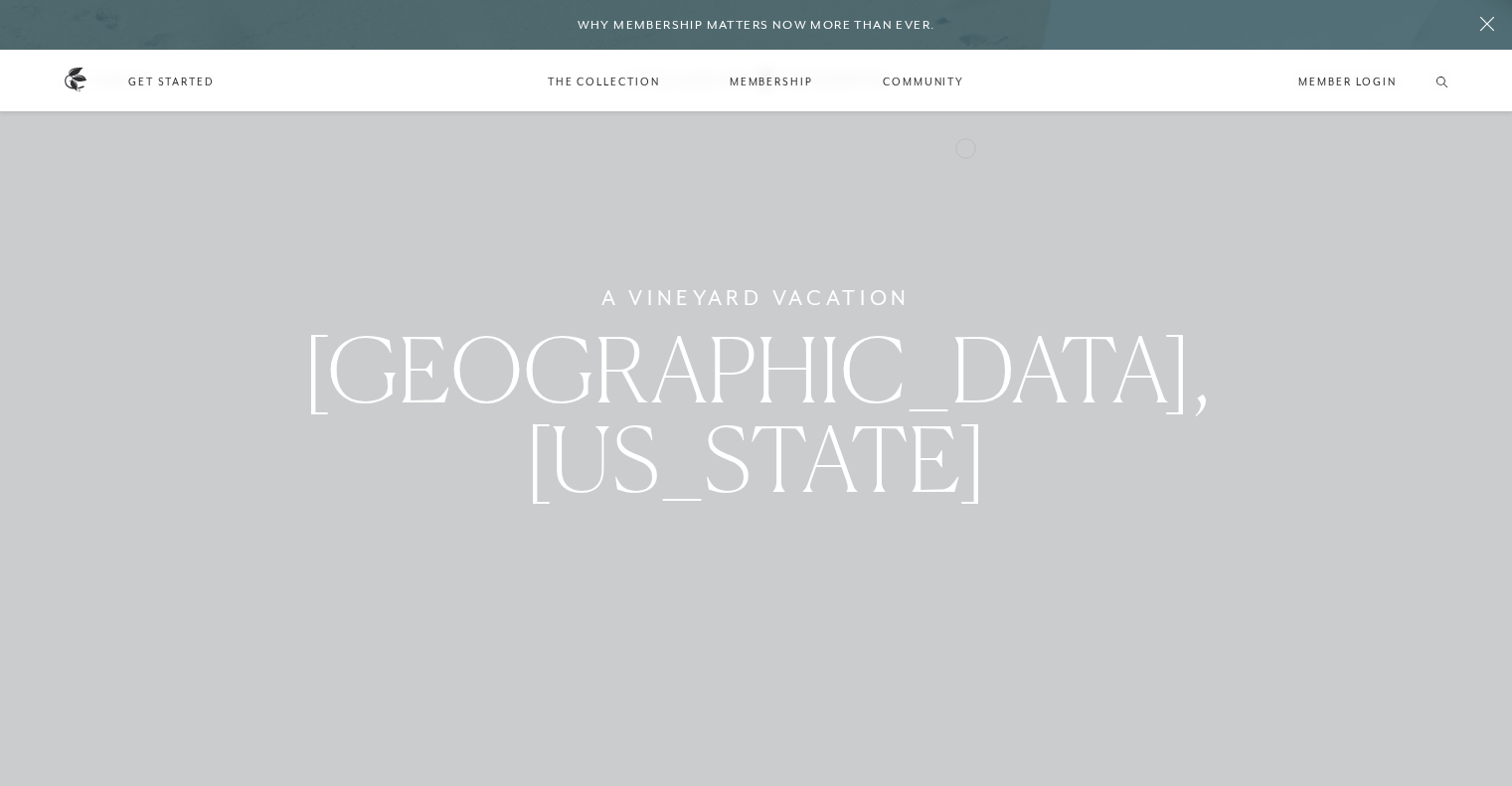 scroll, scrollTop: 6640, scrollLeft: 0, axis: vertical 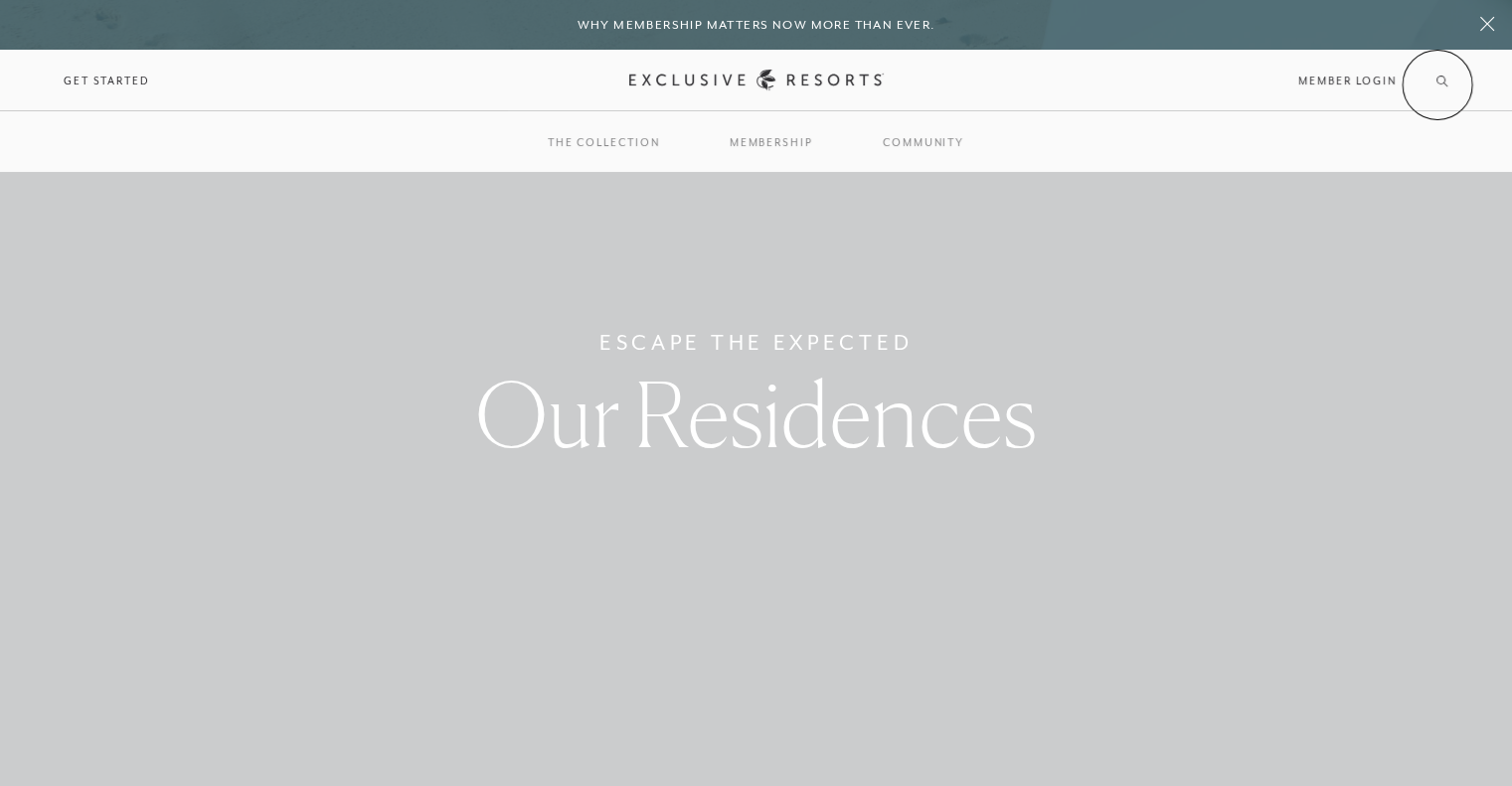 click 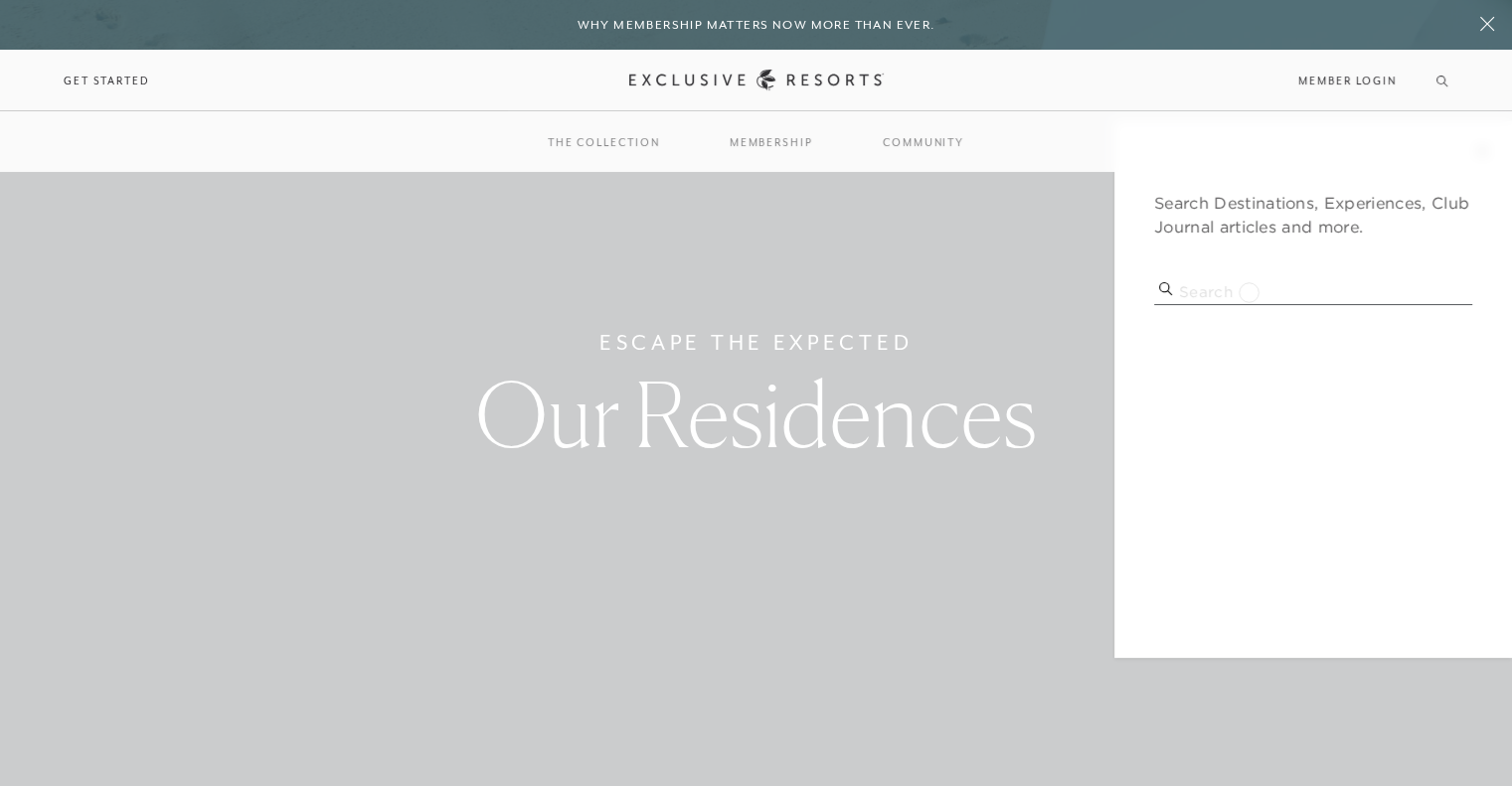 click at bounding box center (1313, 291) 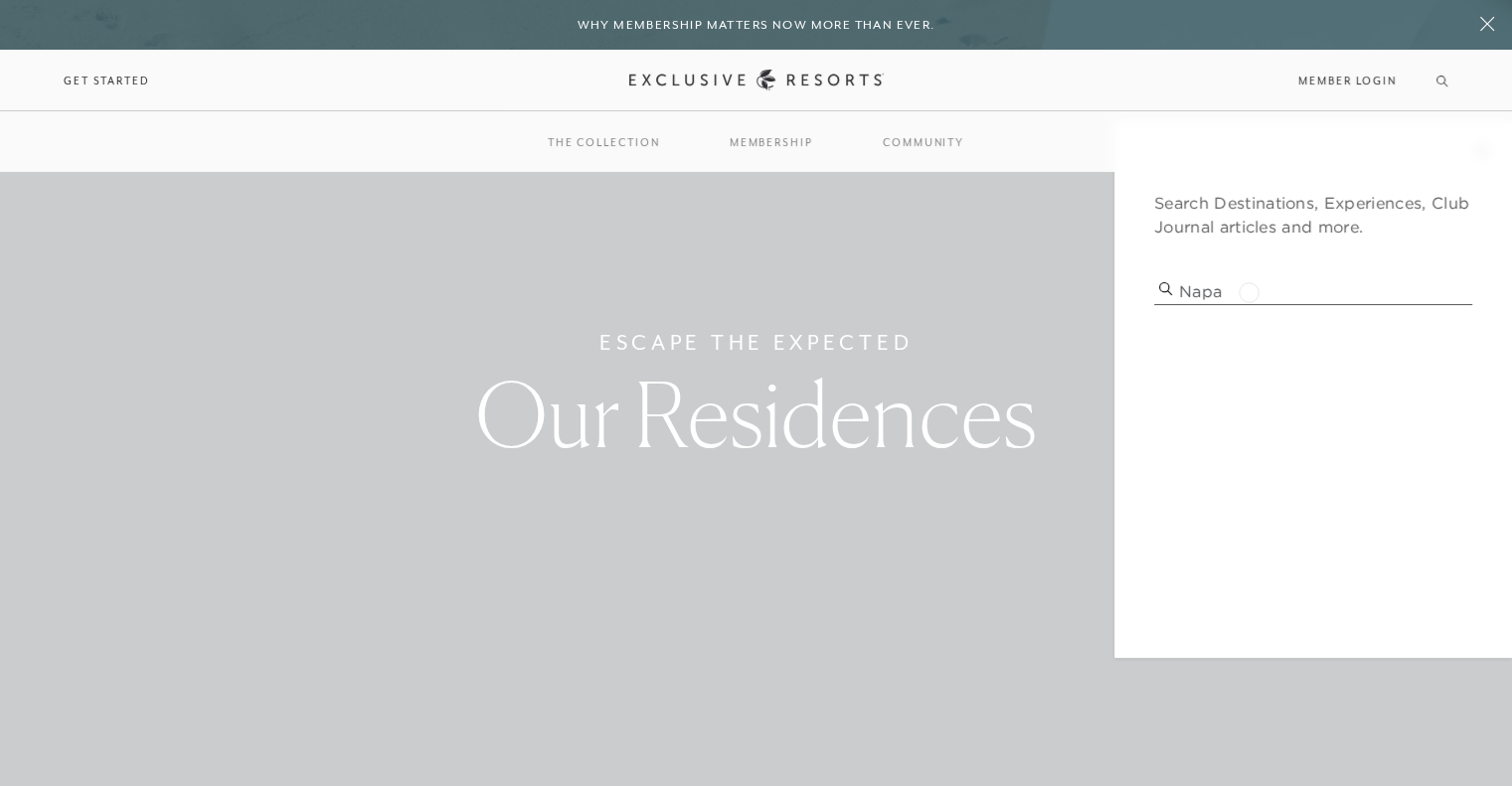 type on "napa" 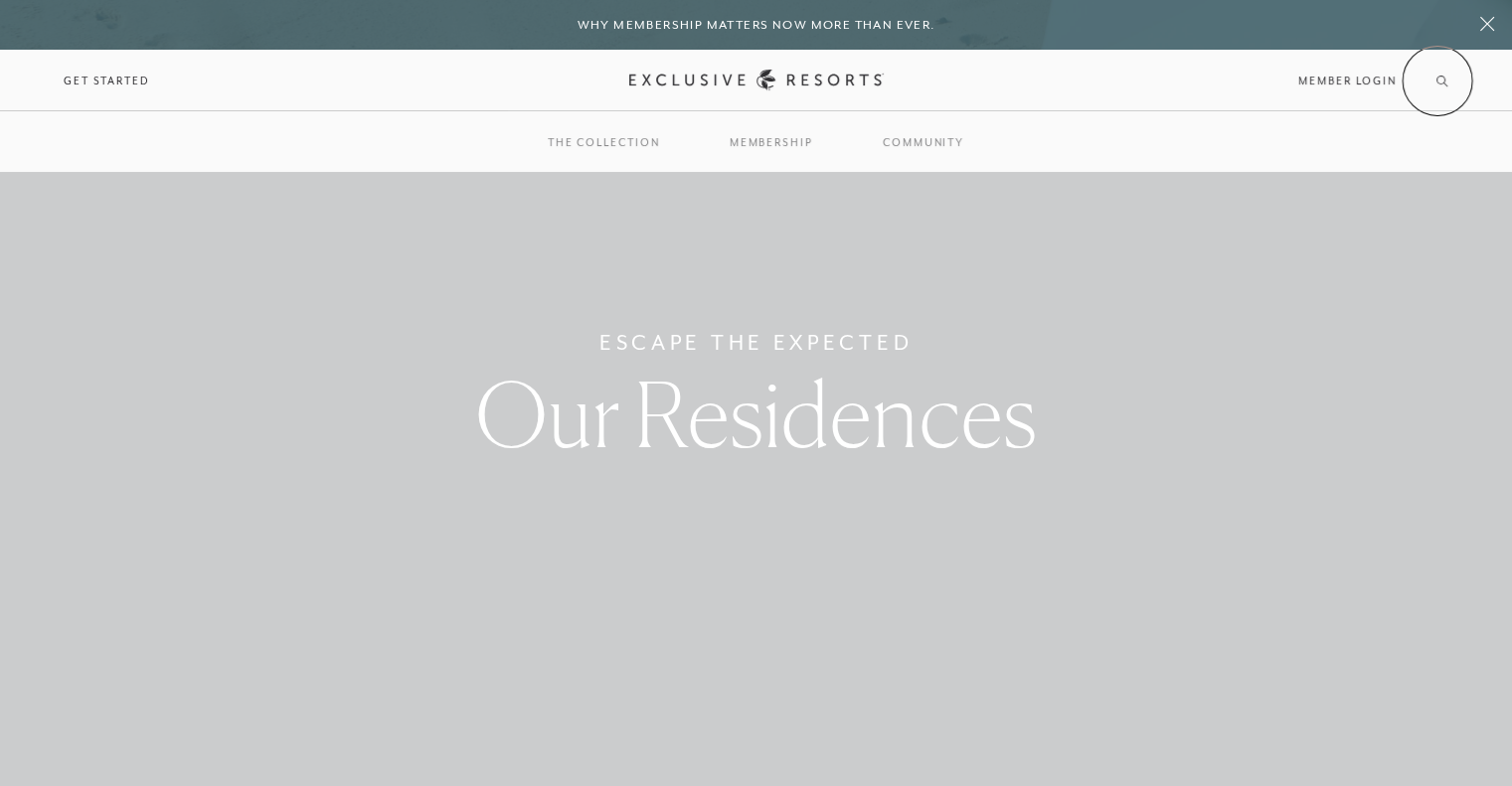 click 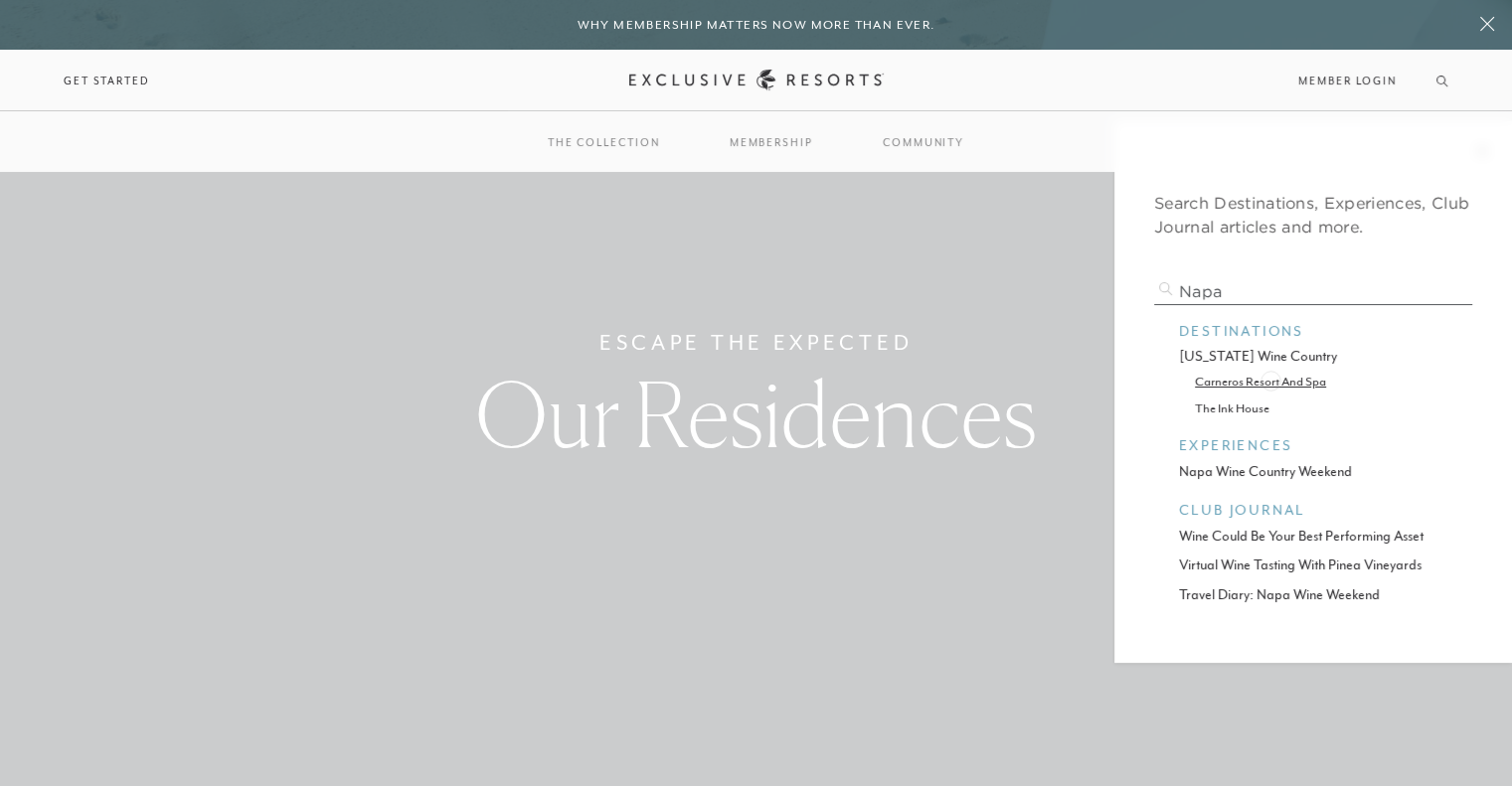click on "carneros resort and spa" at bounding box center (1313, 381) 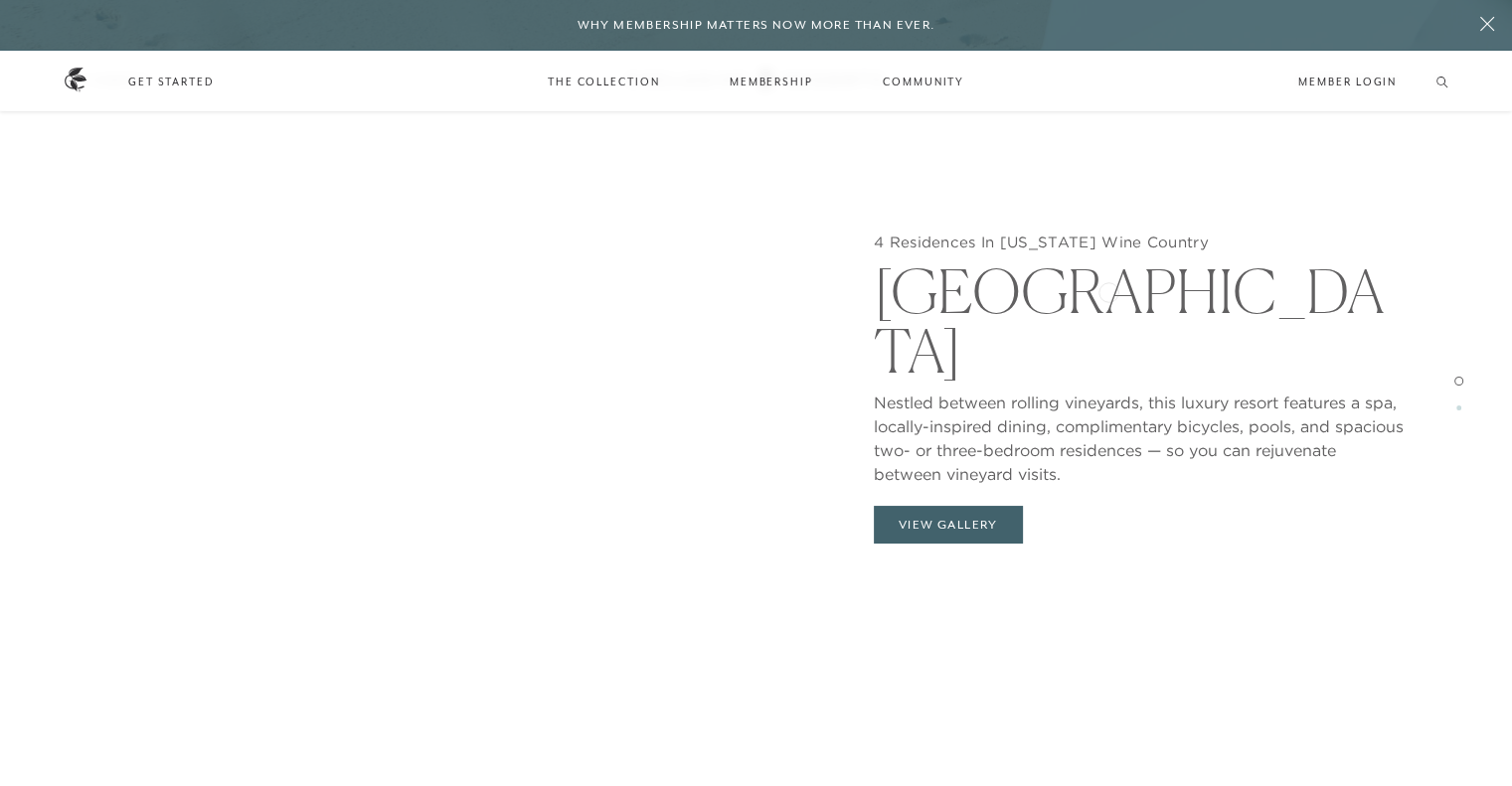 scroll, scrollTop: 2186, scrollLeft: 0, axis: vertical 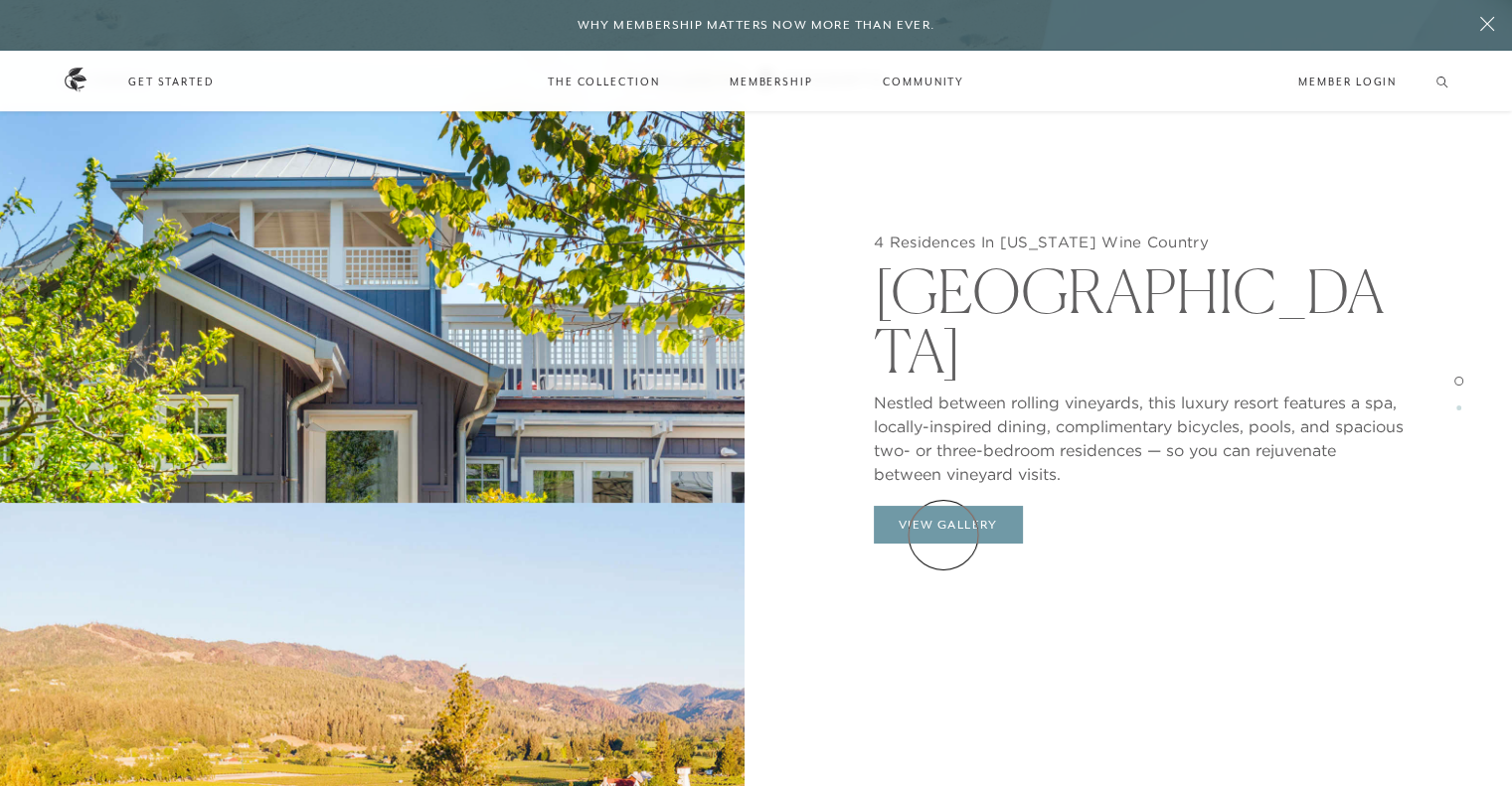 click on "View Gallery" at bounding box center [948, 525] 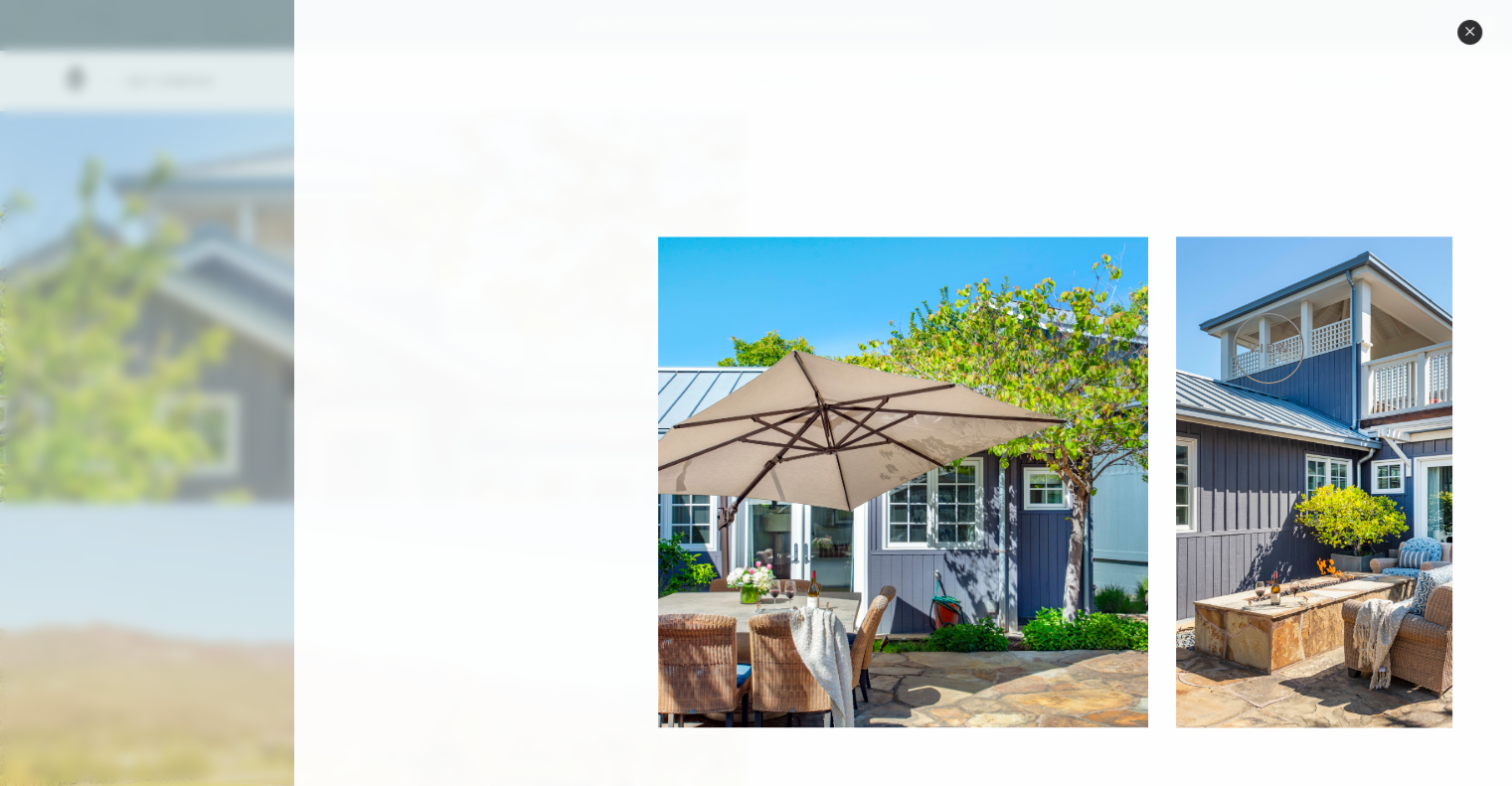scroll, scrollTop: 2182, scrollLeft: 0, axis: vertical 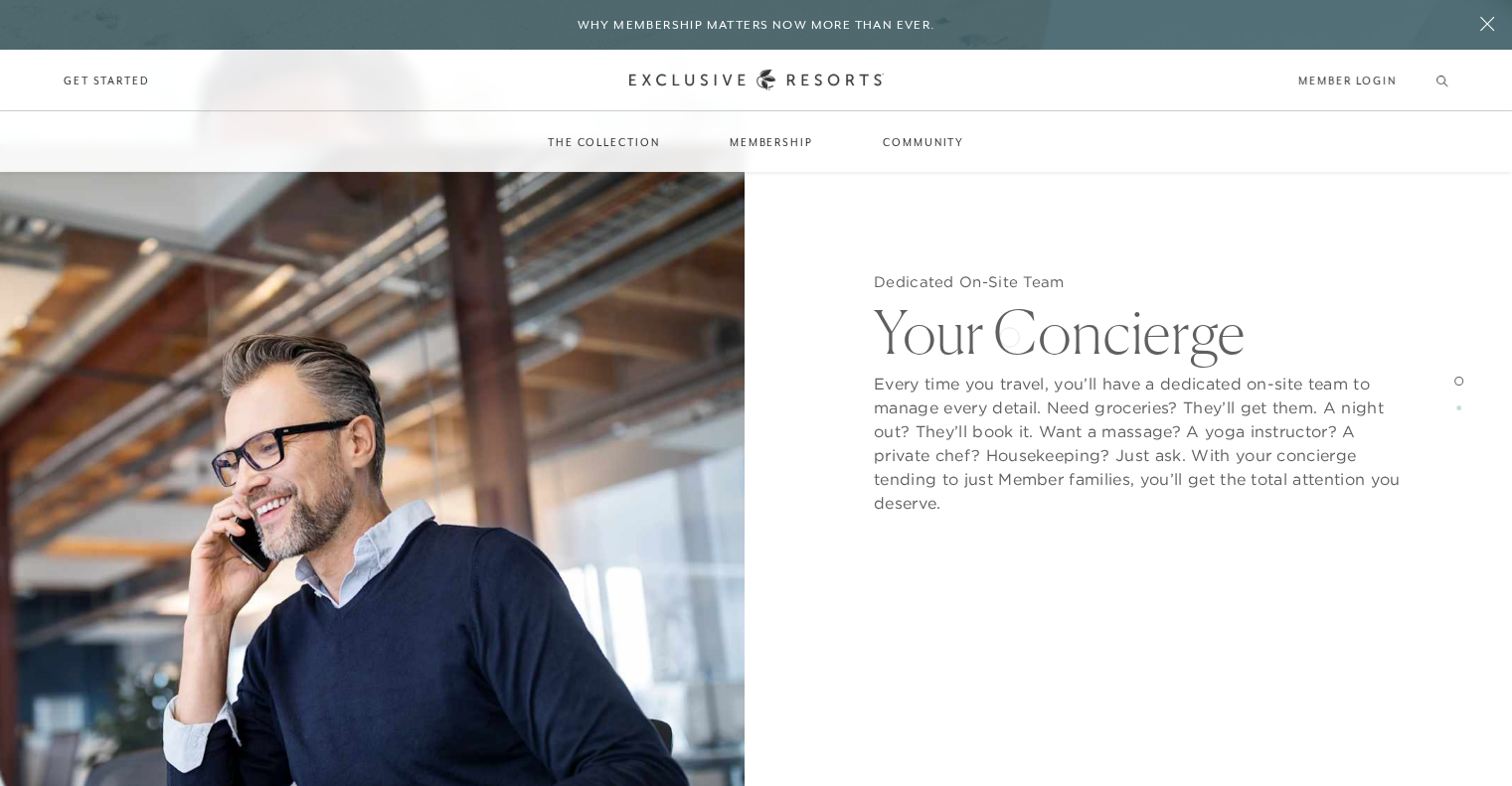 click on "Your Concierge" at bounding box center [1139, 327] 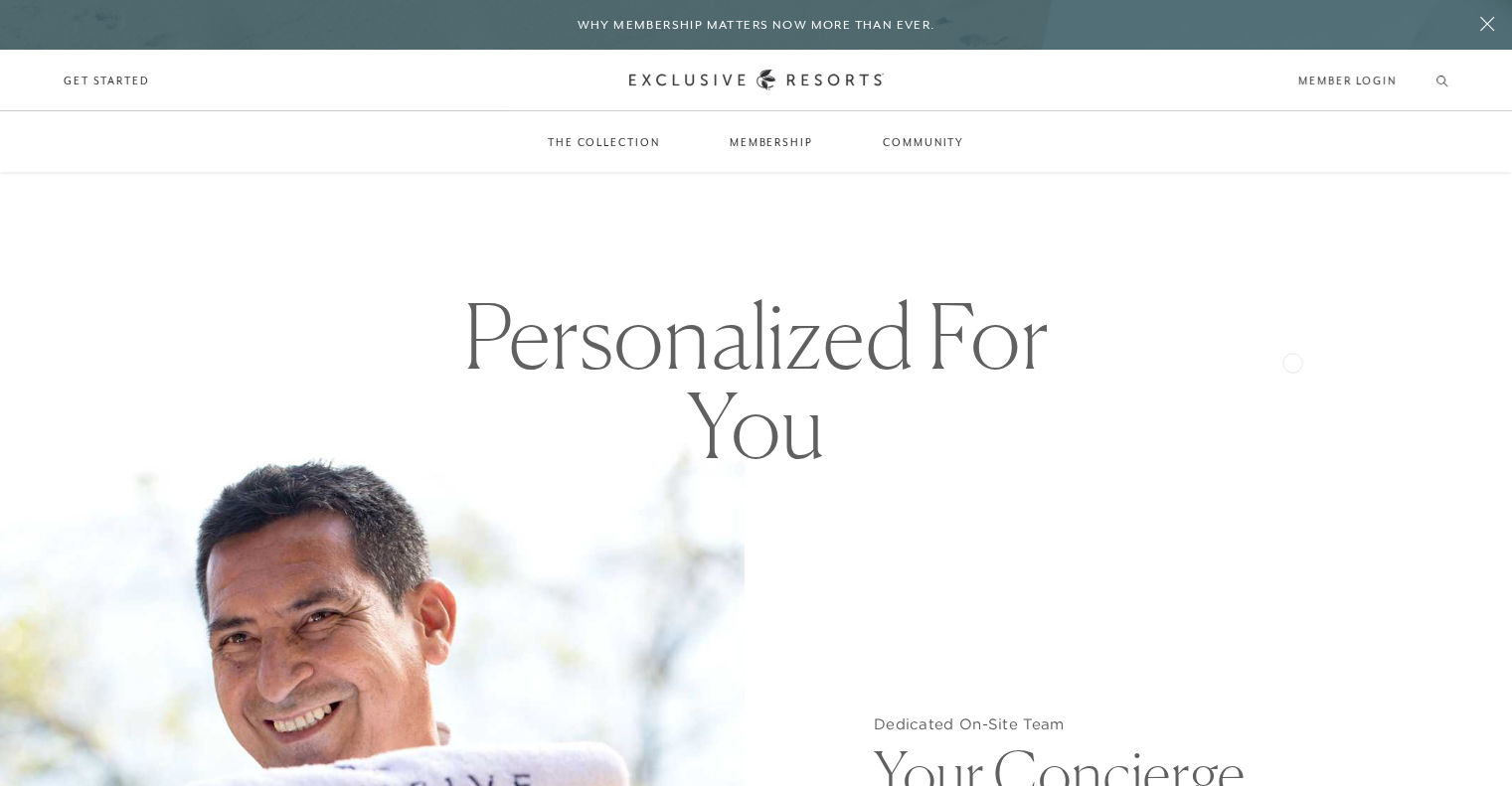 scroll, scrollTop: 1149, scrollLeft: 0, axis: vertical 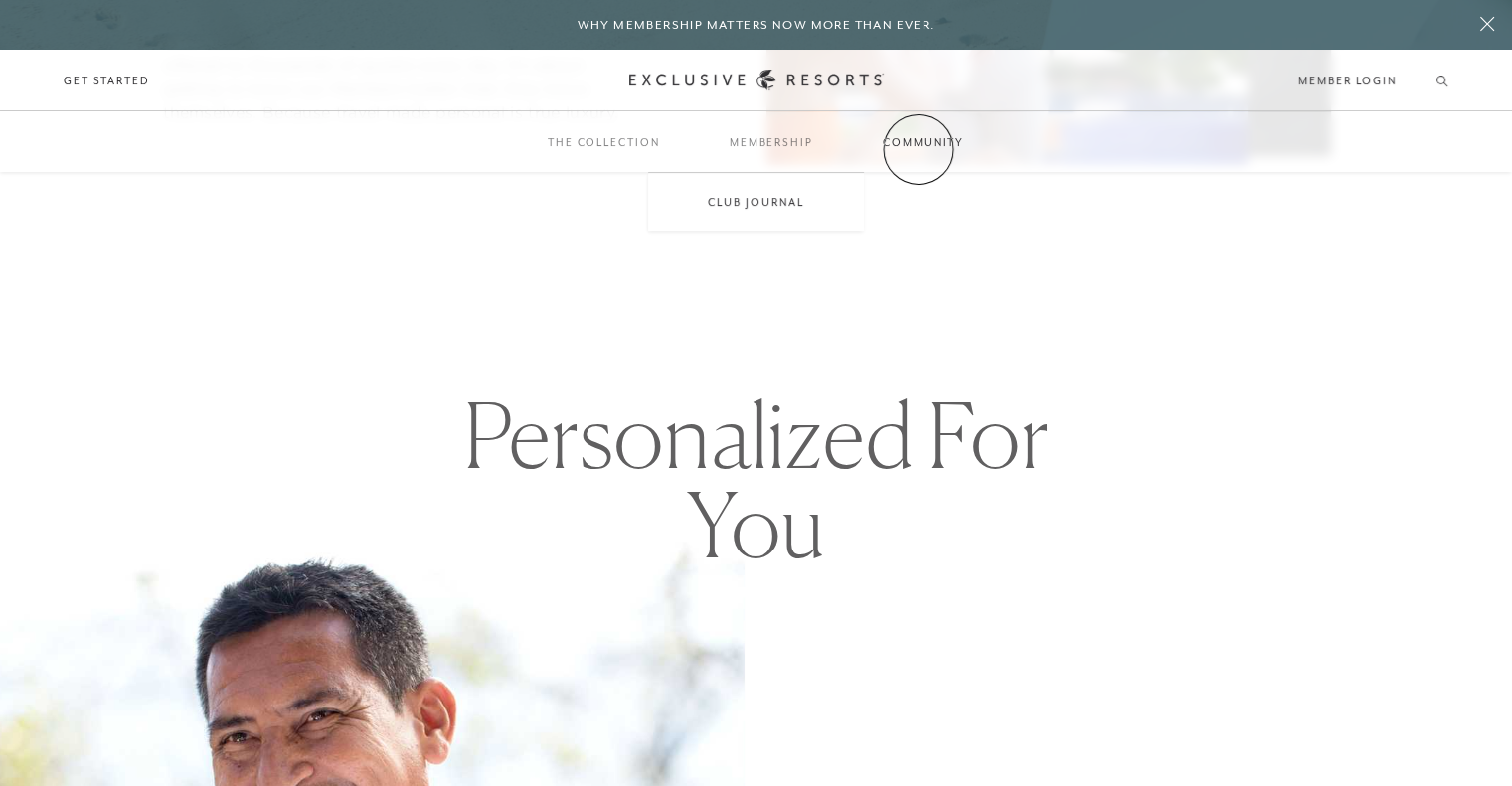 click on "Community" at bounding box center [924, 142] 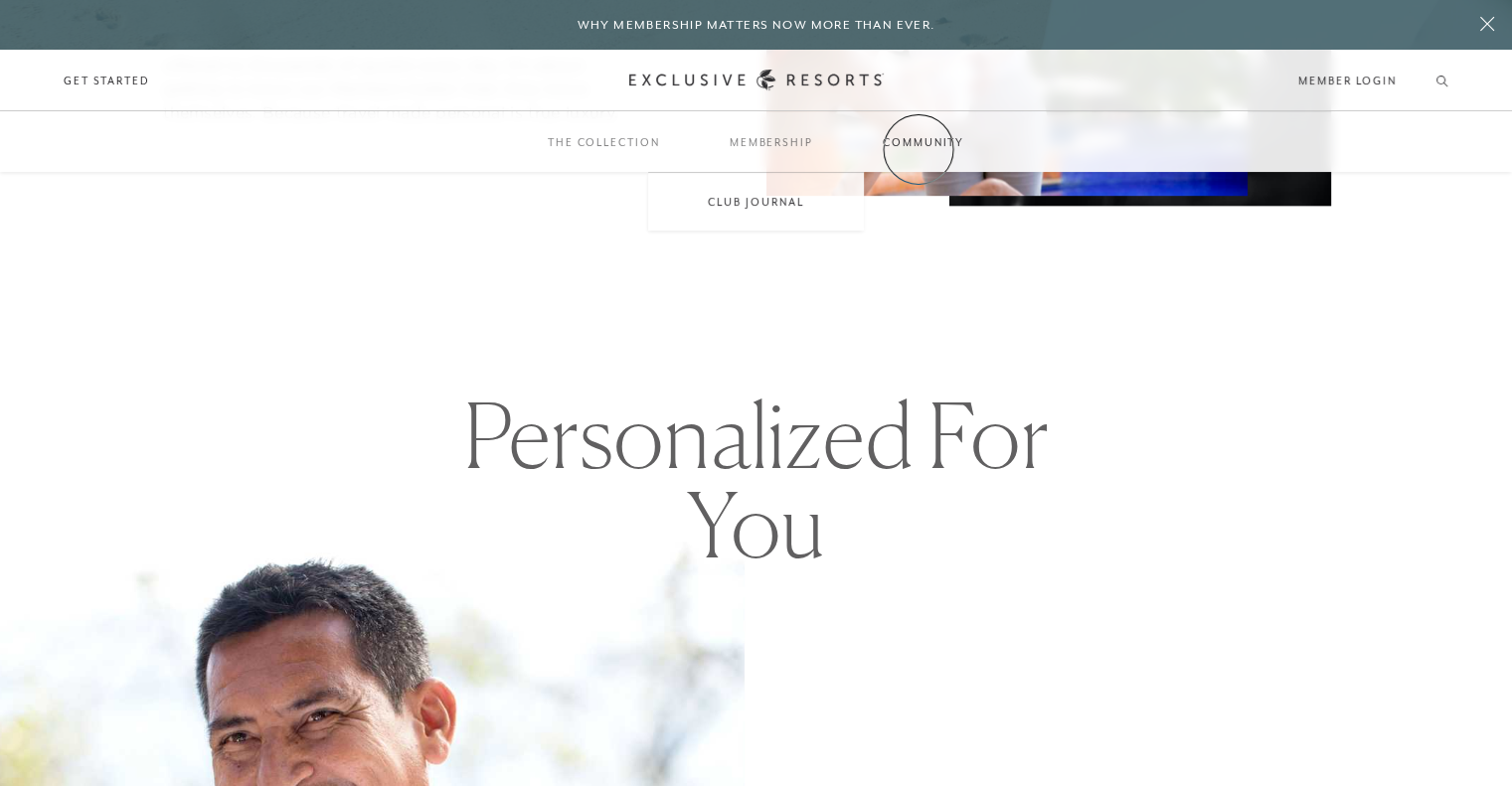 scroll, scrollTop: 0, scrollLeft: 0, axis: both 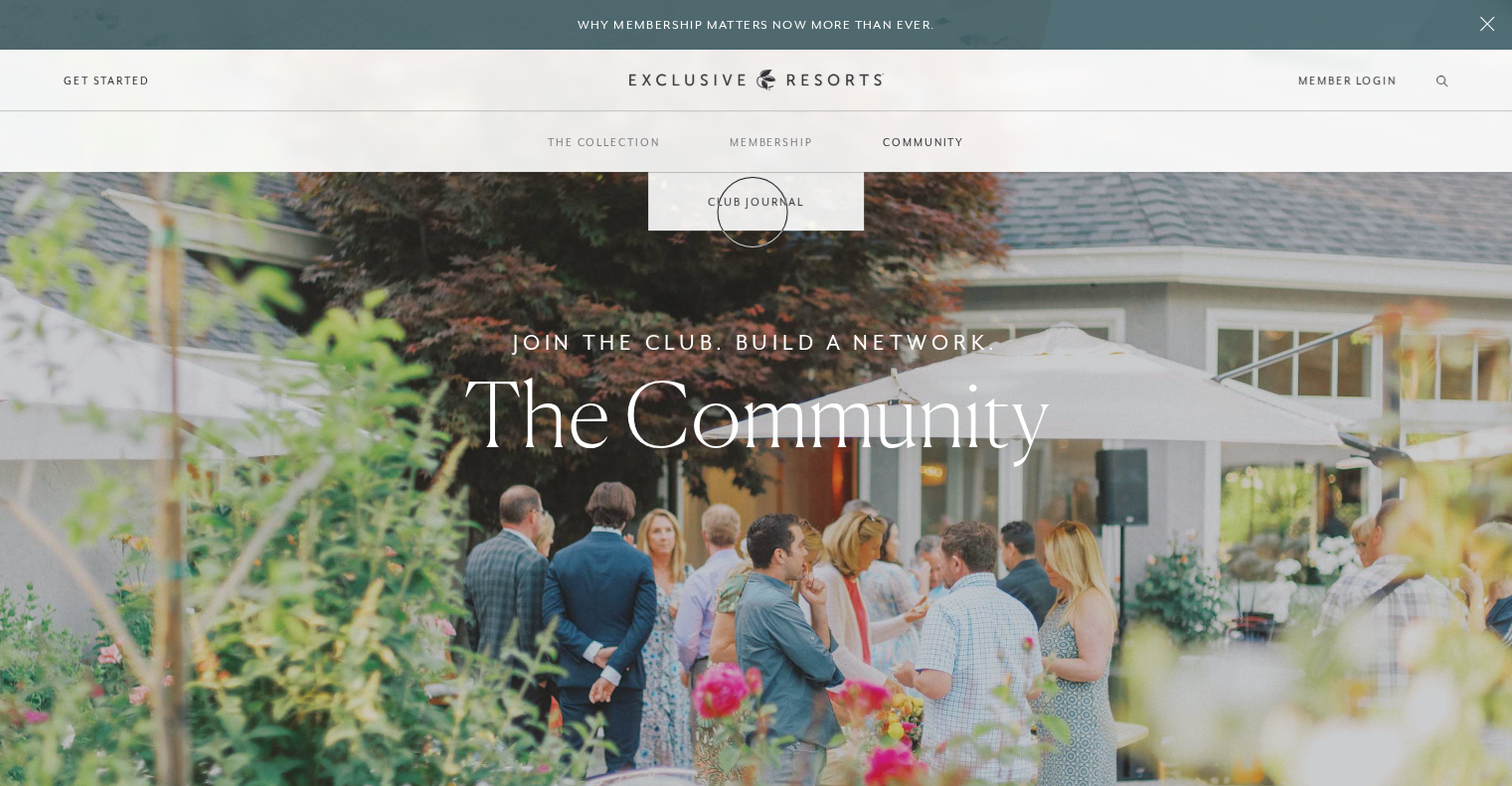 click on "Club Journal" at bounding box center (756, 202) 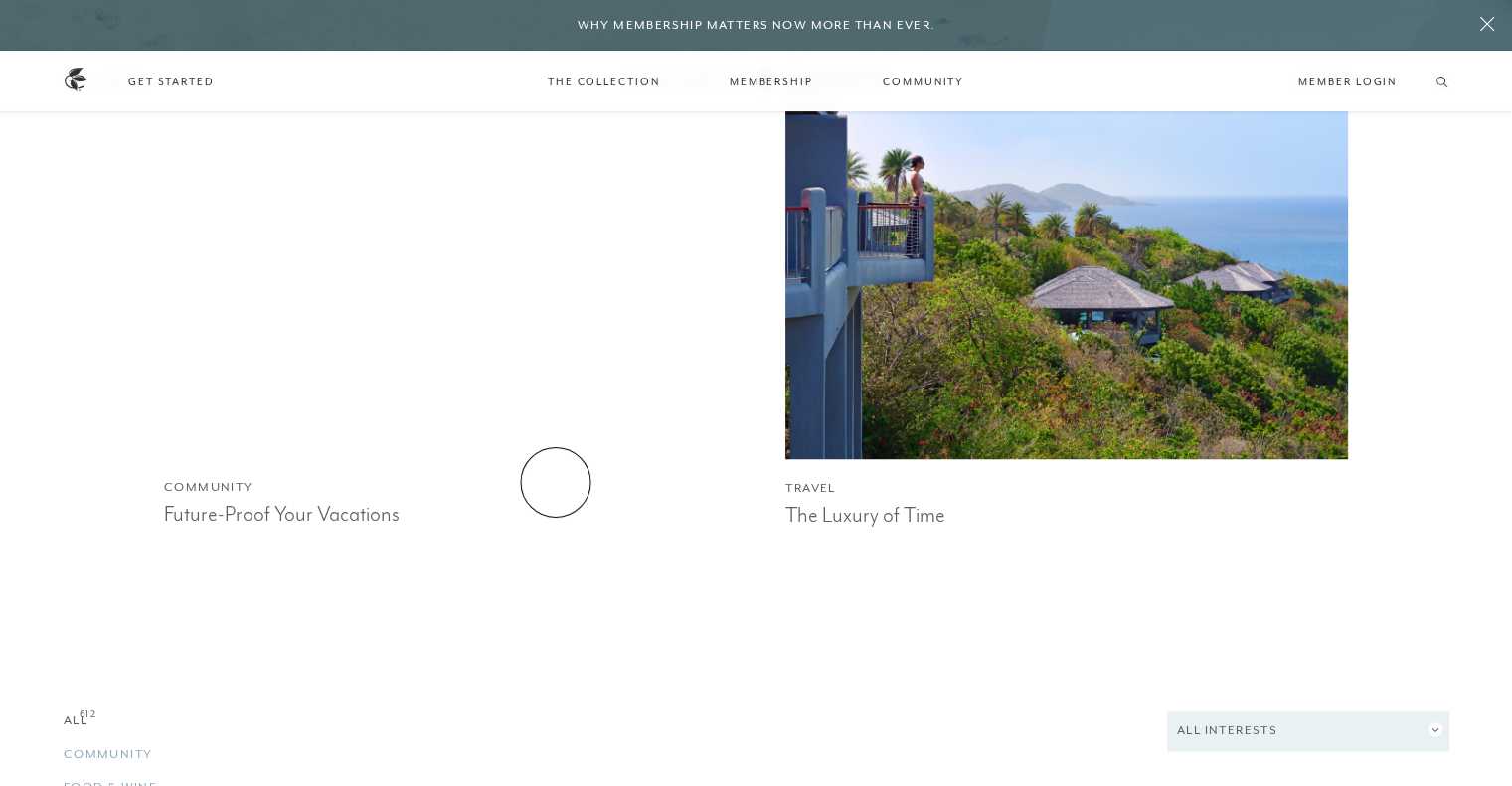 scroll, scrollTop: 2285, scrollLeft: 0, axis: vertical 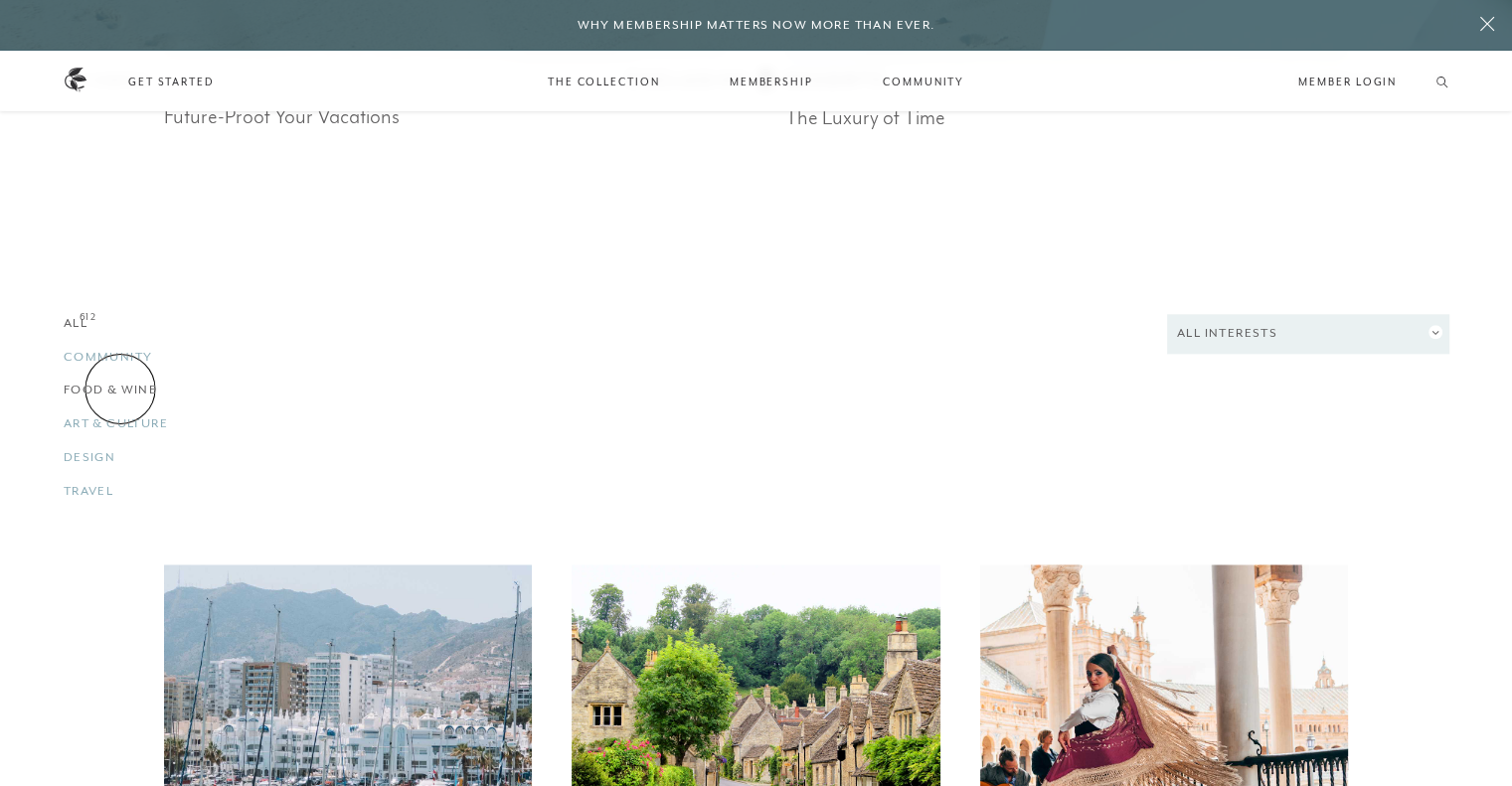 click on "Food & Wine  612" at bounding box center [283, 390] 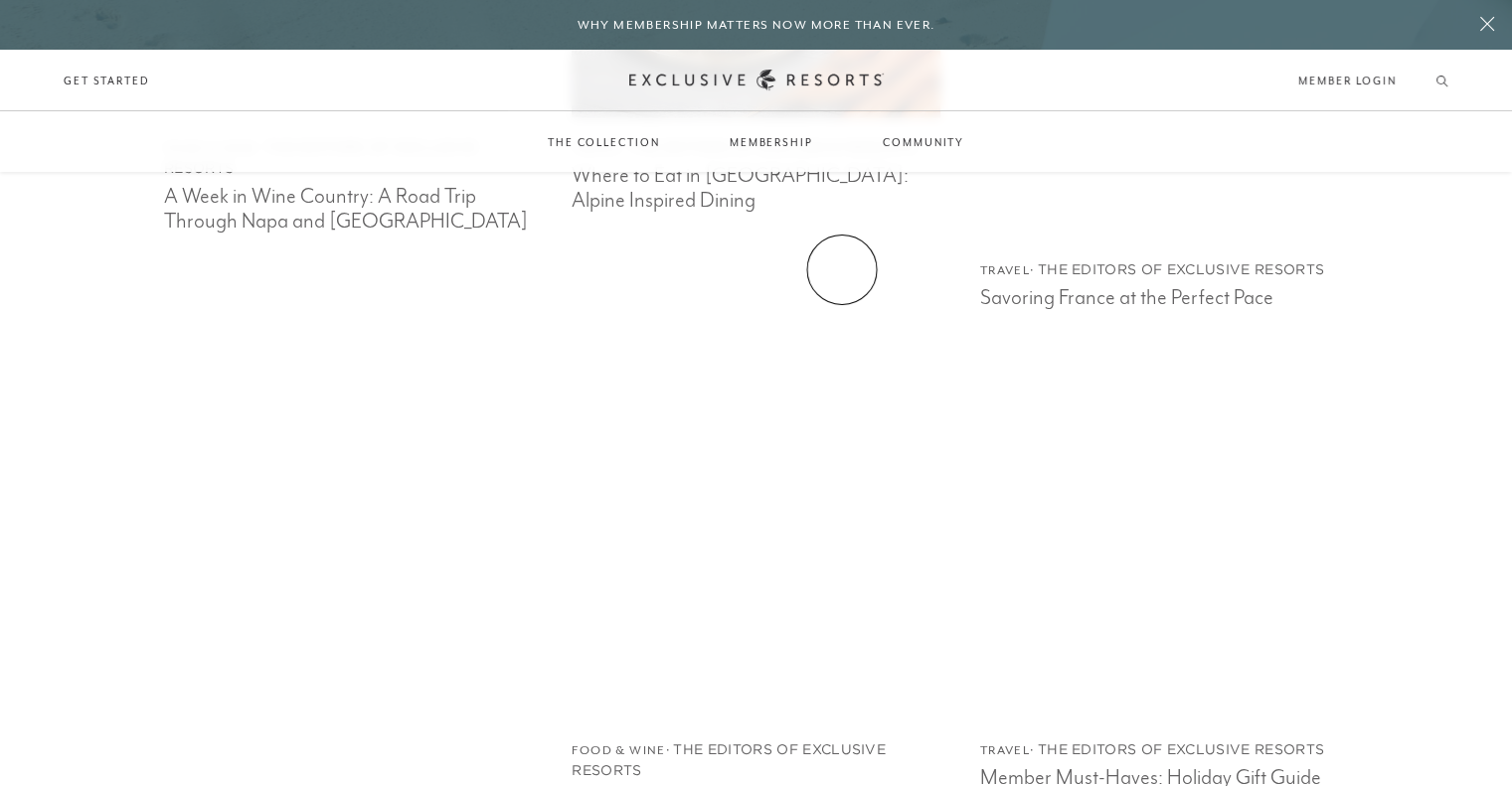 scroll, scrollTop: 2882, scrollLeft: 0, axis: vertical 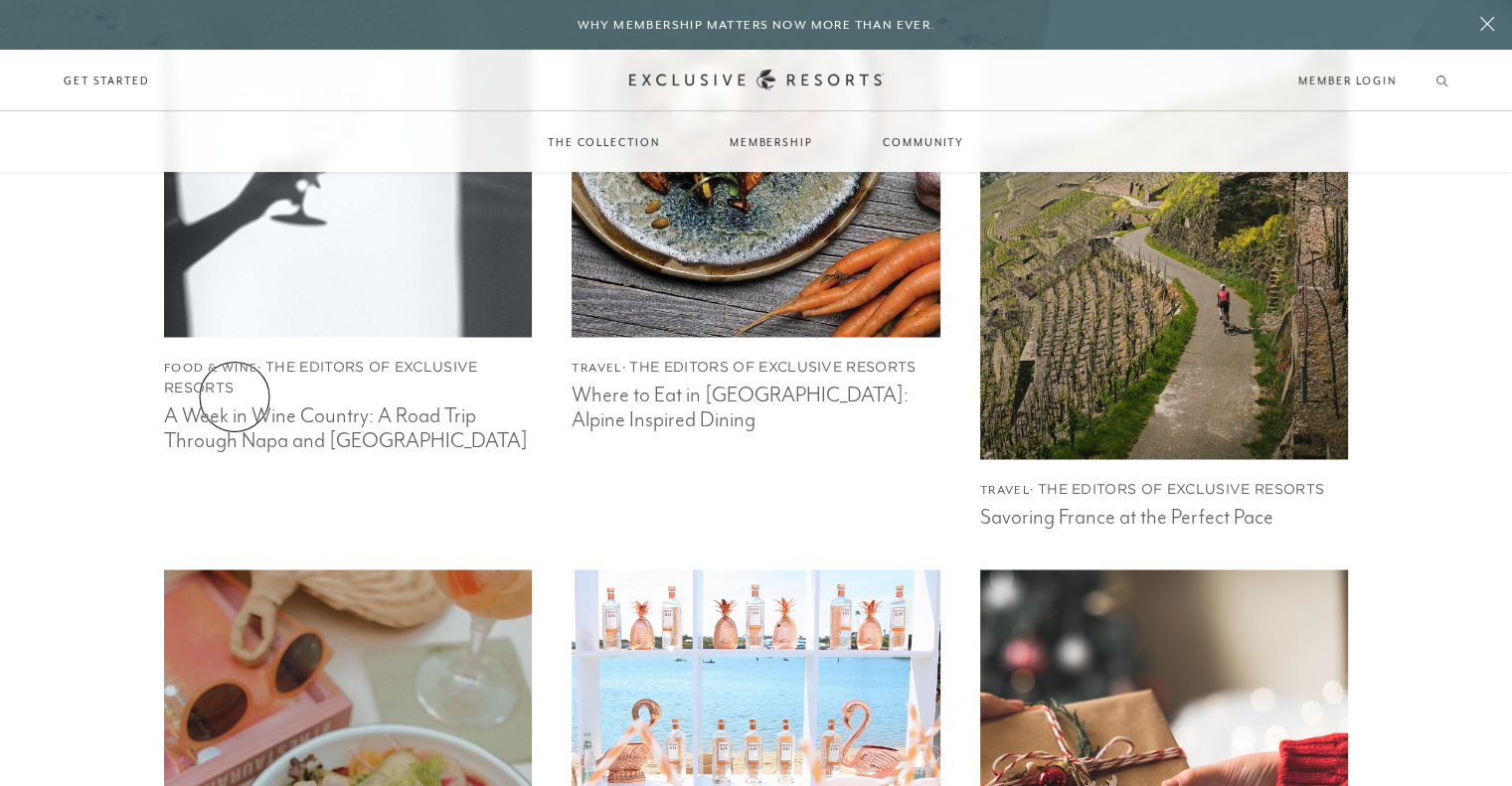 click on "Food & Wine · The Editors of Exclusive Resorts" at bounding box center (348, 378) 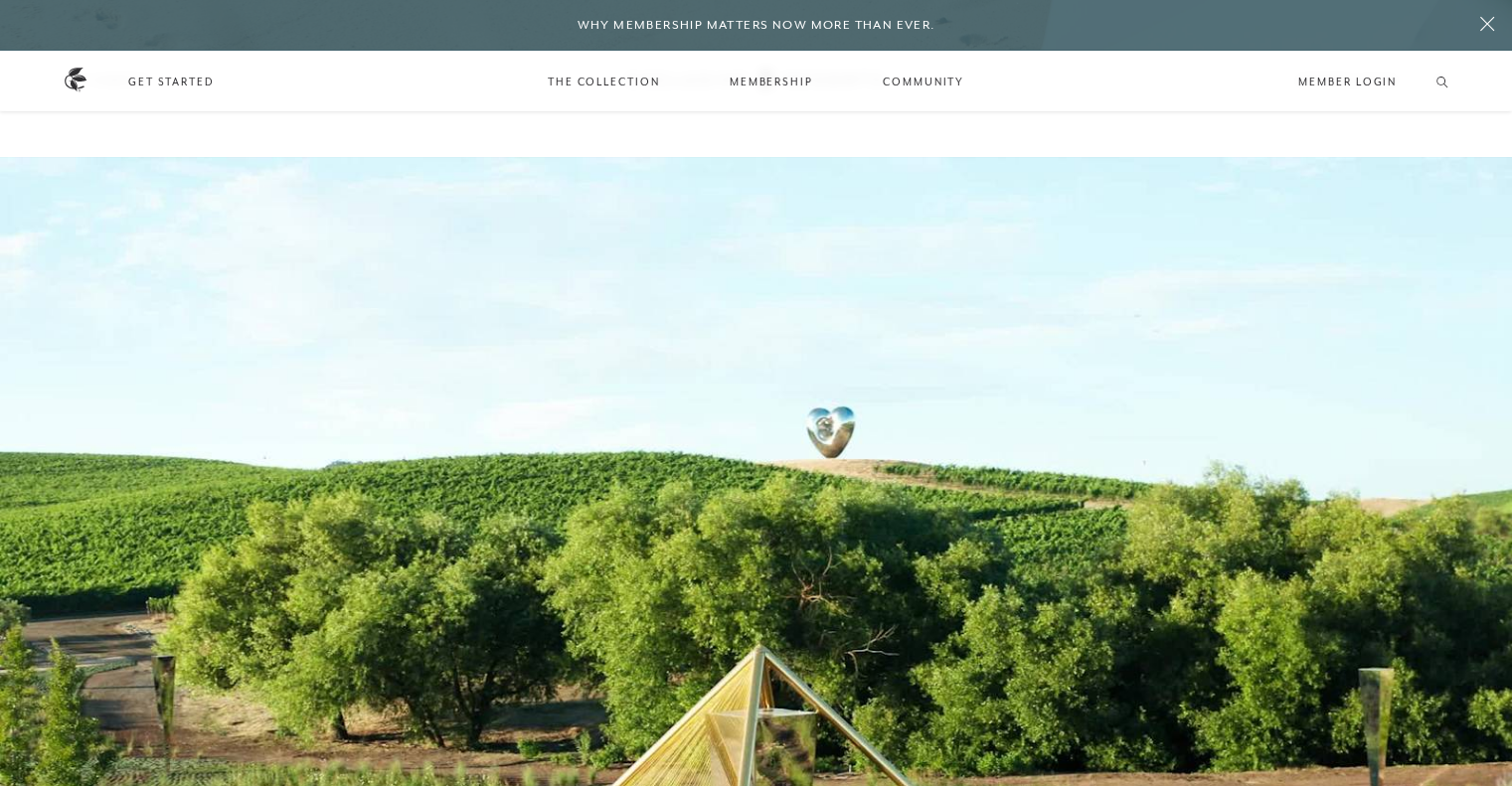 scroll, scrollTop: 7552, scrollLeft: 0, axis: vertical 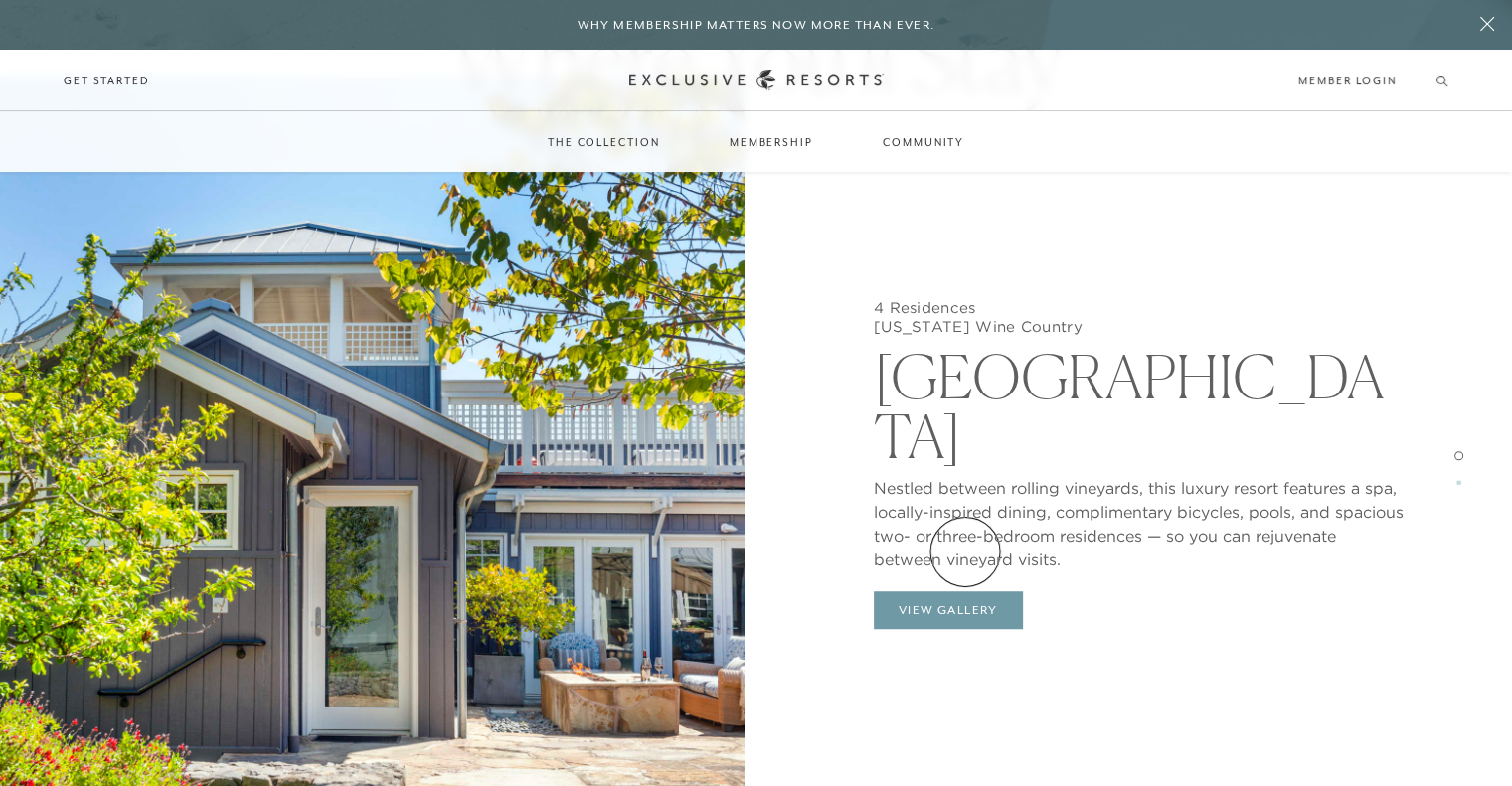 click on "View Gallery" at bounding box center (948, 610) 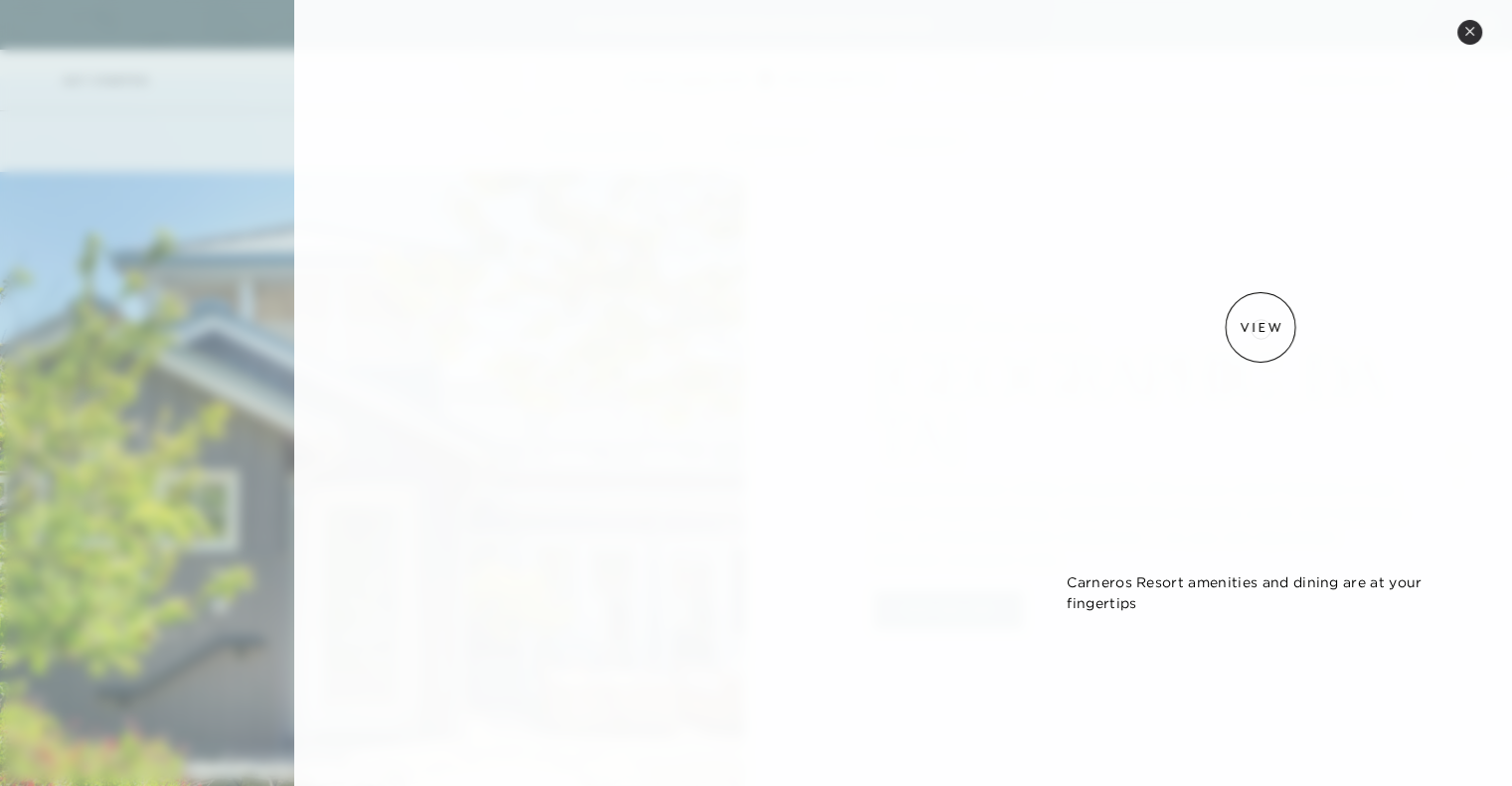 scroll, scrollTop: 1491, scrollLeft: 0, axis: vertical 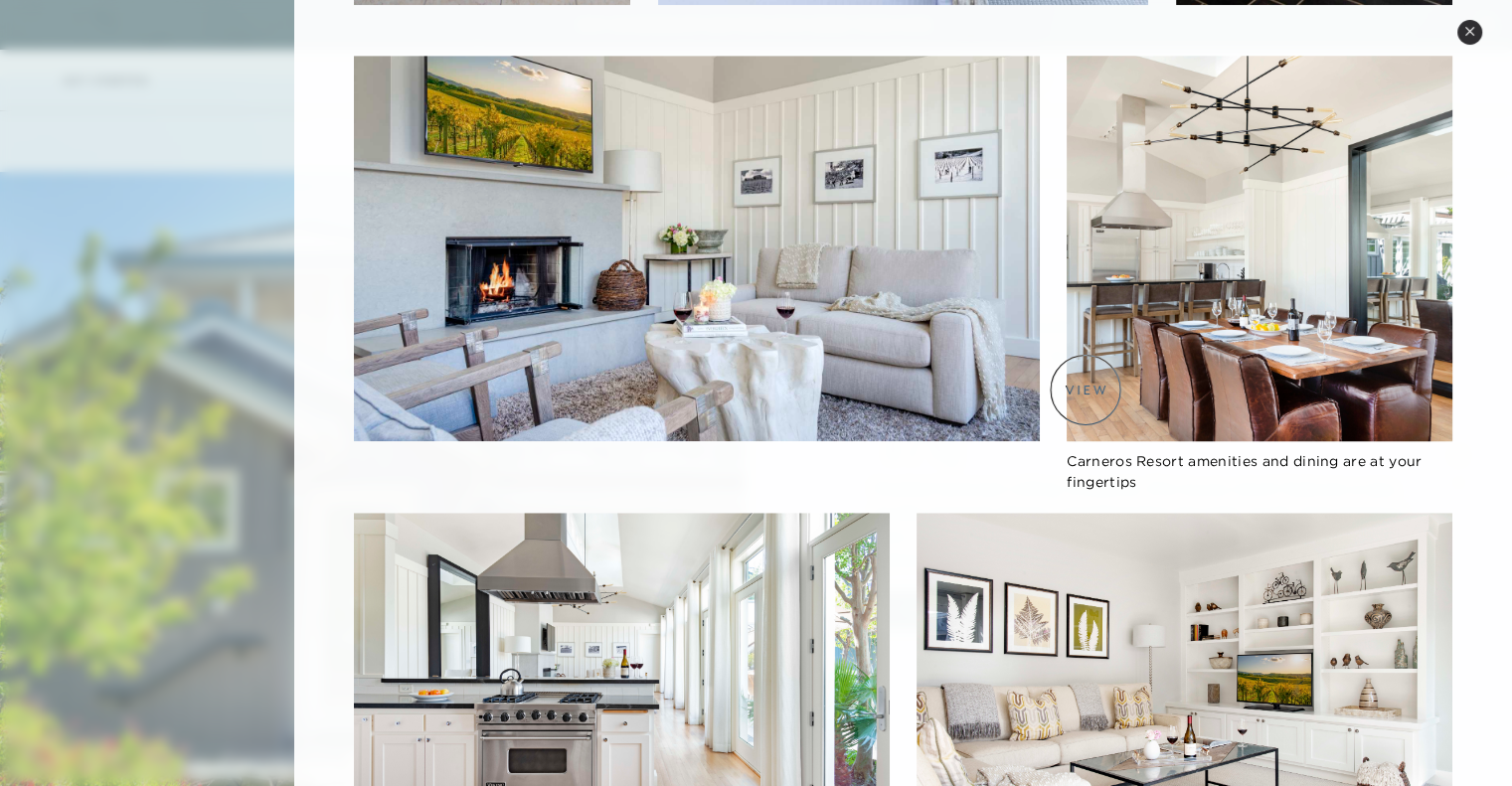 click at bounding box center [1260, 247] 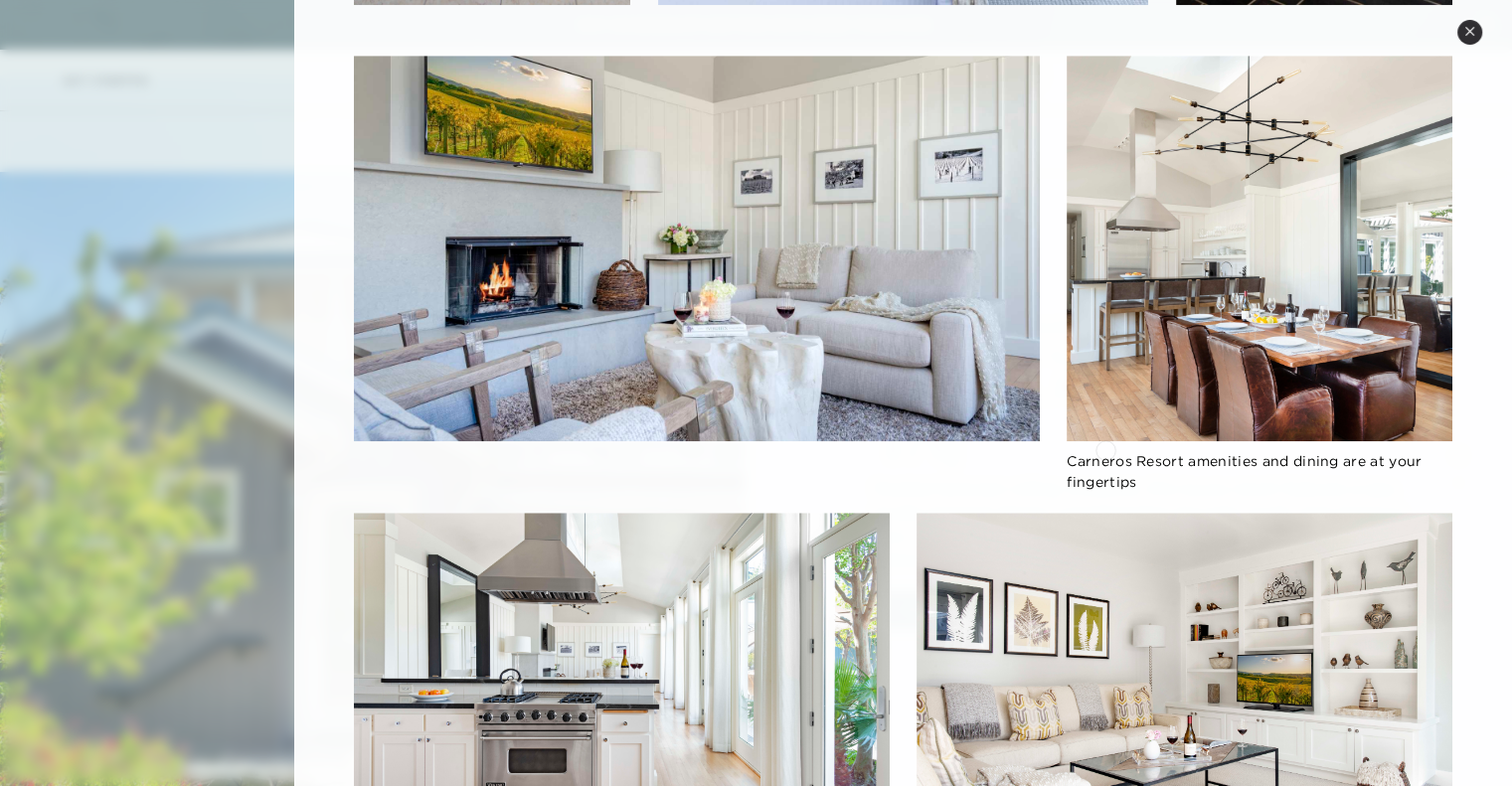 click on "Carneros Resort amenities and dining are at your fingertips" at bounding box center [1244, 471] 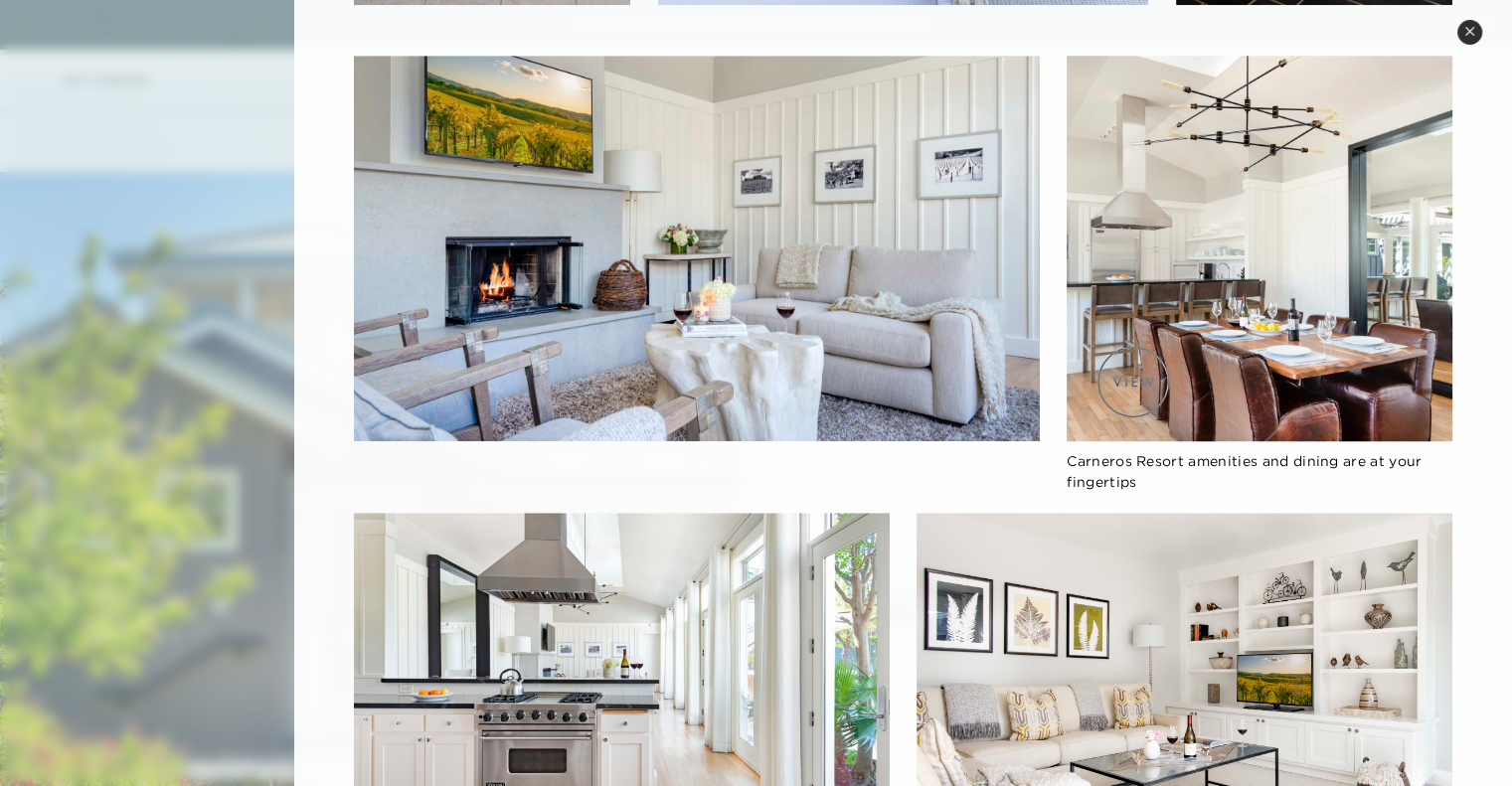 click at bounding box center [1260, 247] 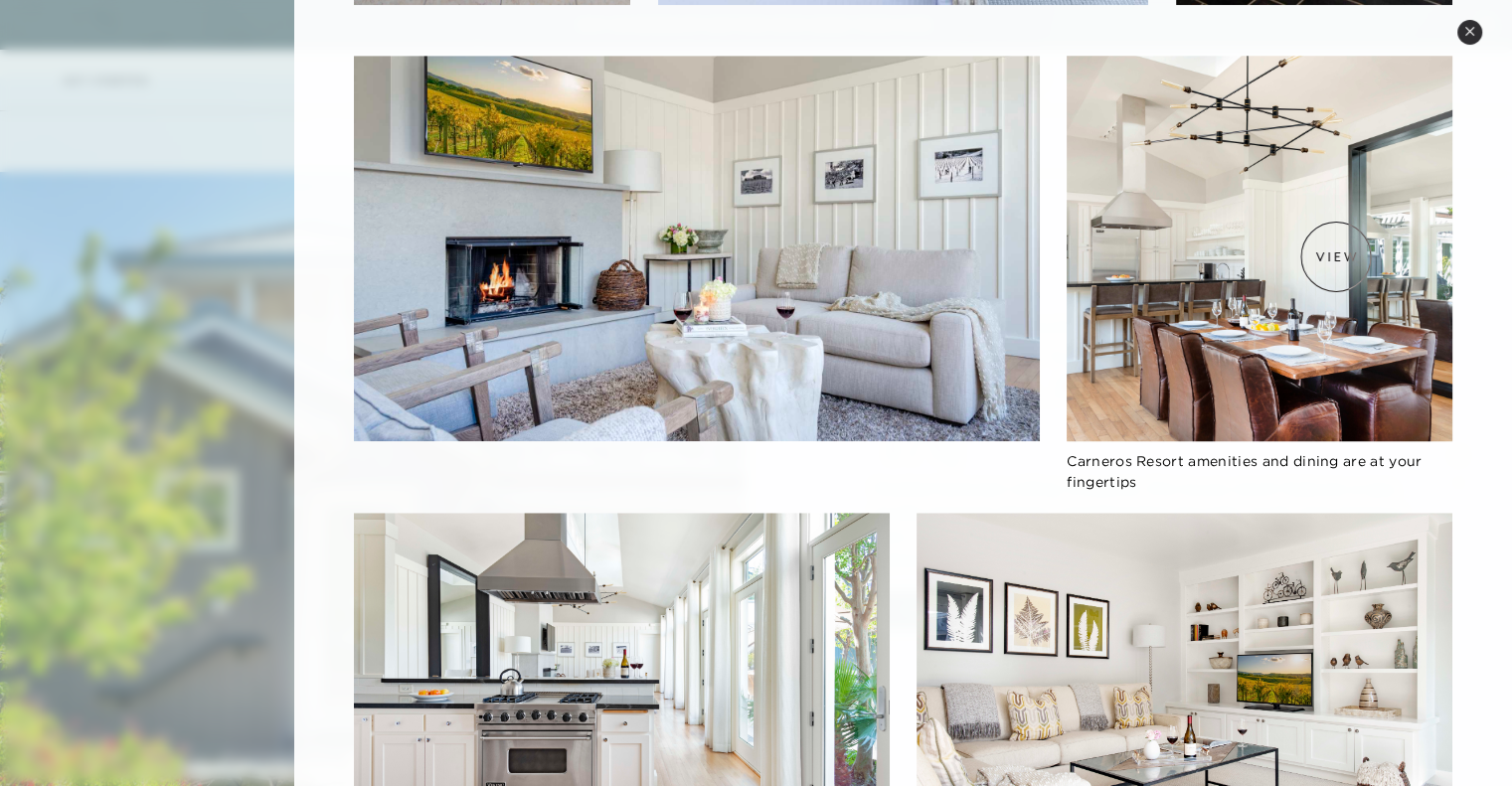 click at bounding box center (1260, 247) 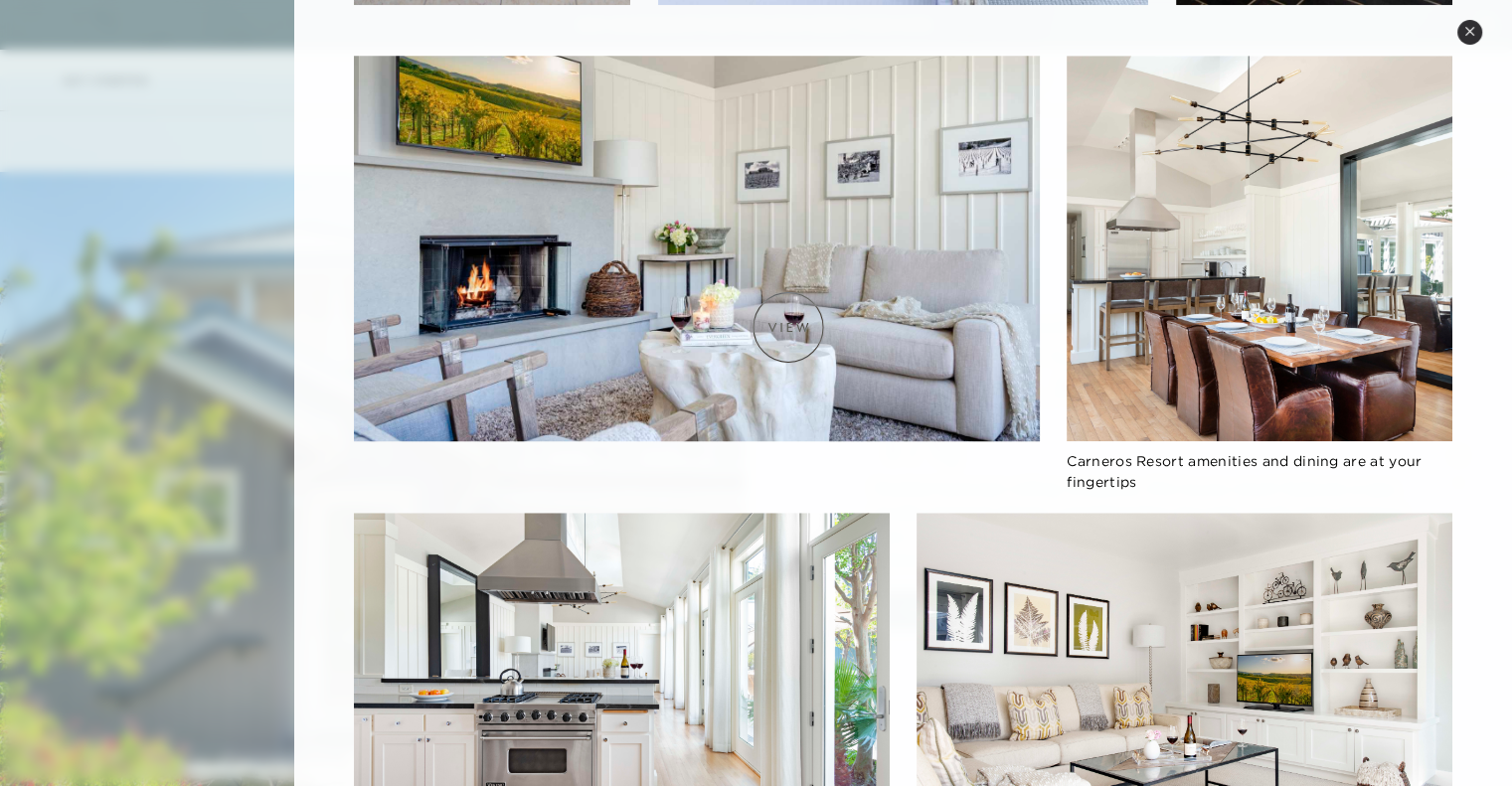 click at bounding box center (697, 247) 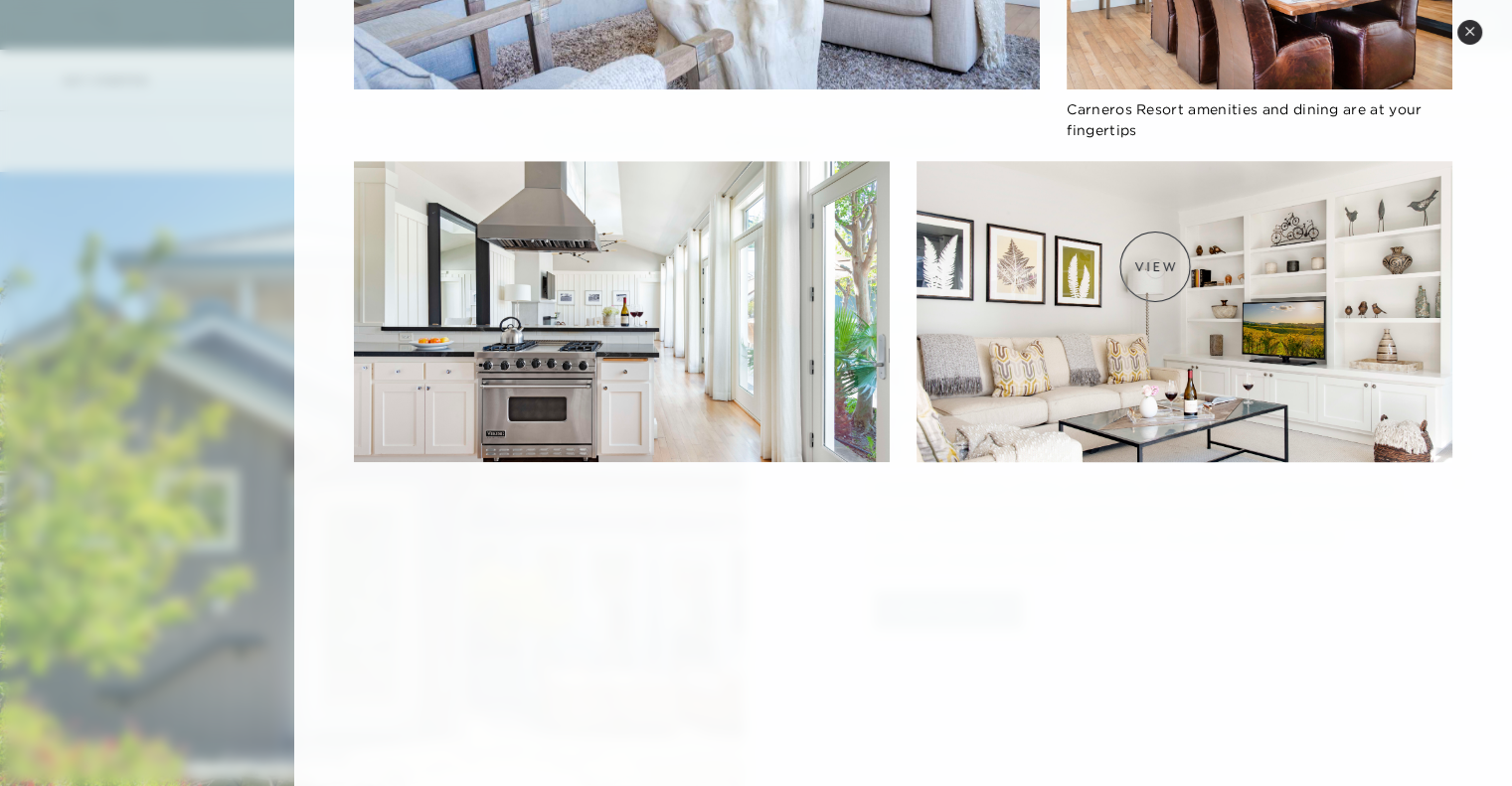 scroll, scrollTop: 1889, scrollLeft: 0, axis: vertical 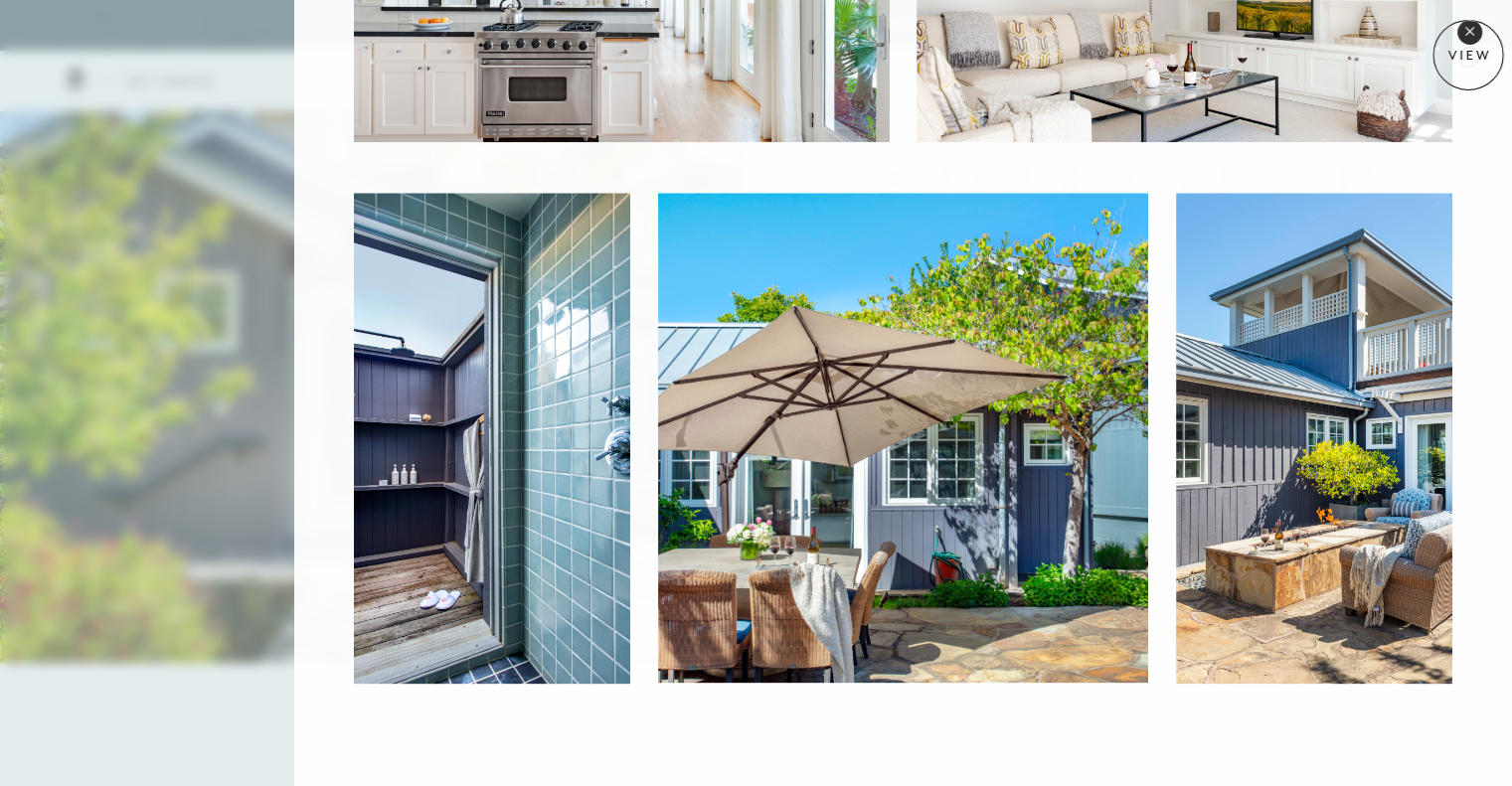 click 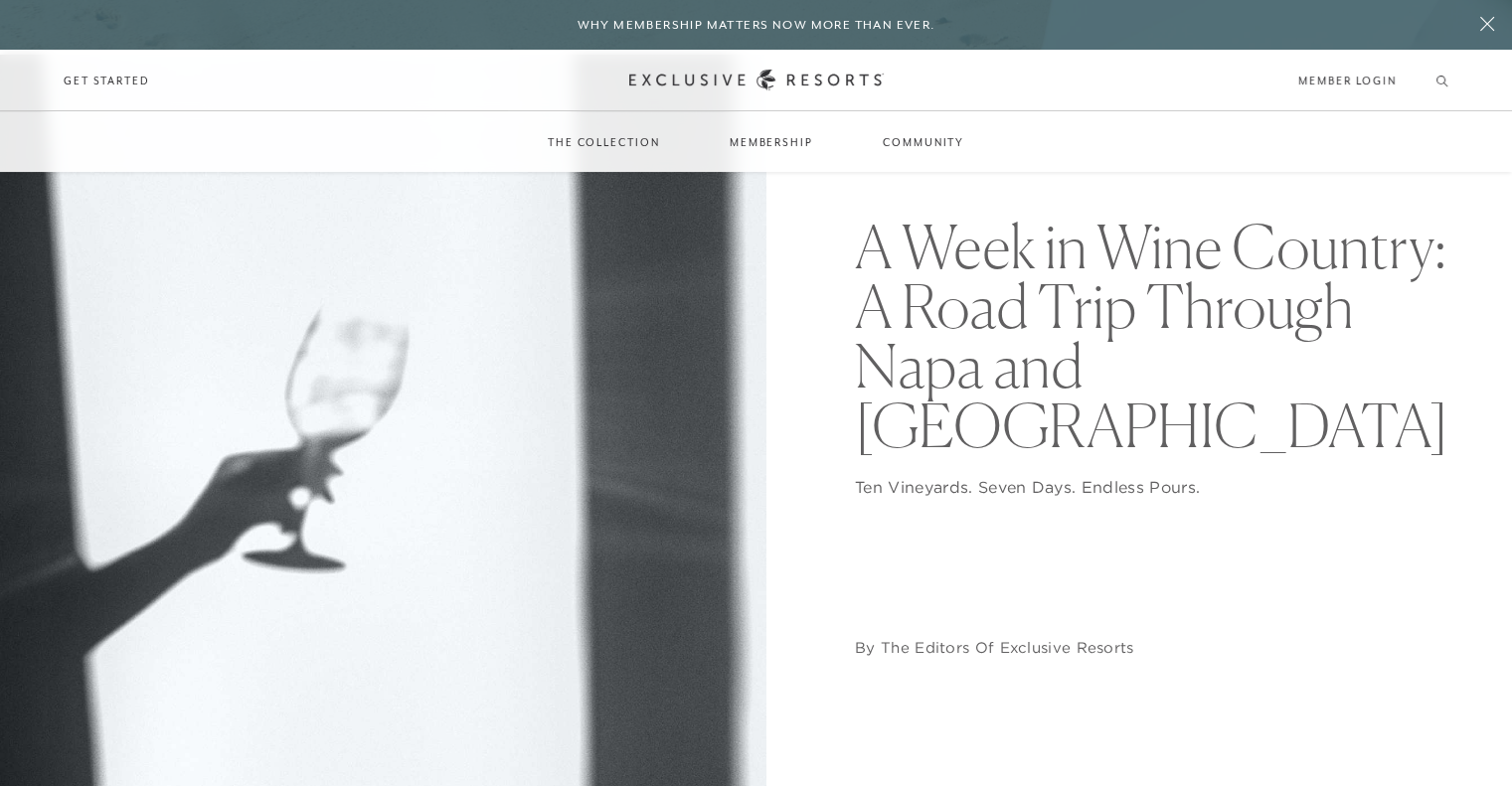 scroll, scrollTop: 0, scrollLeft: 0, axis: both 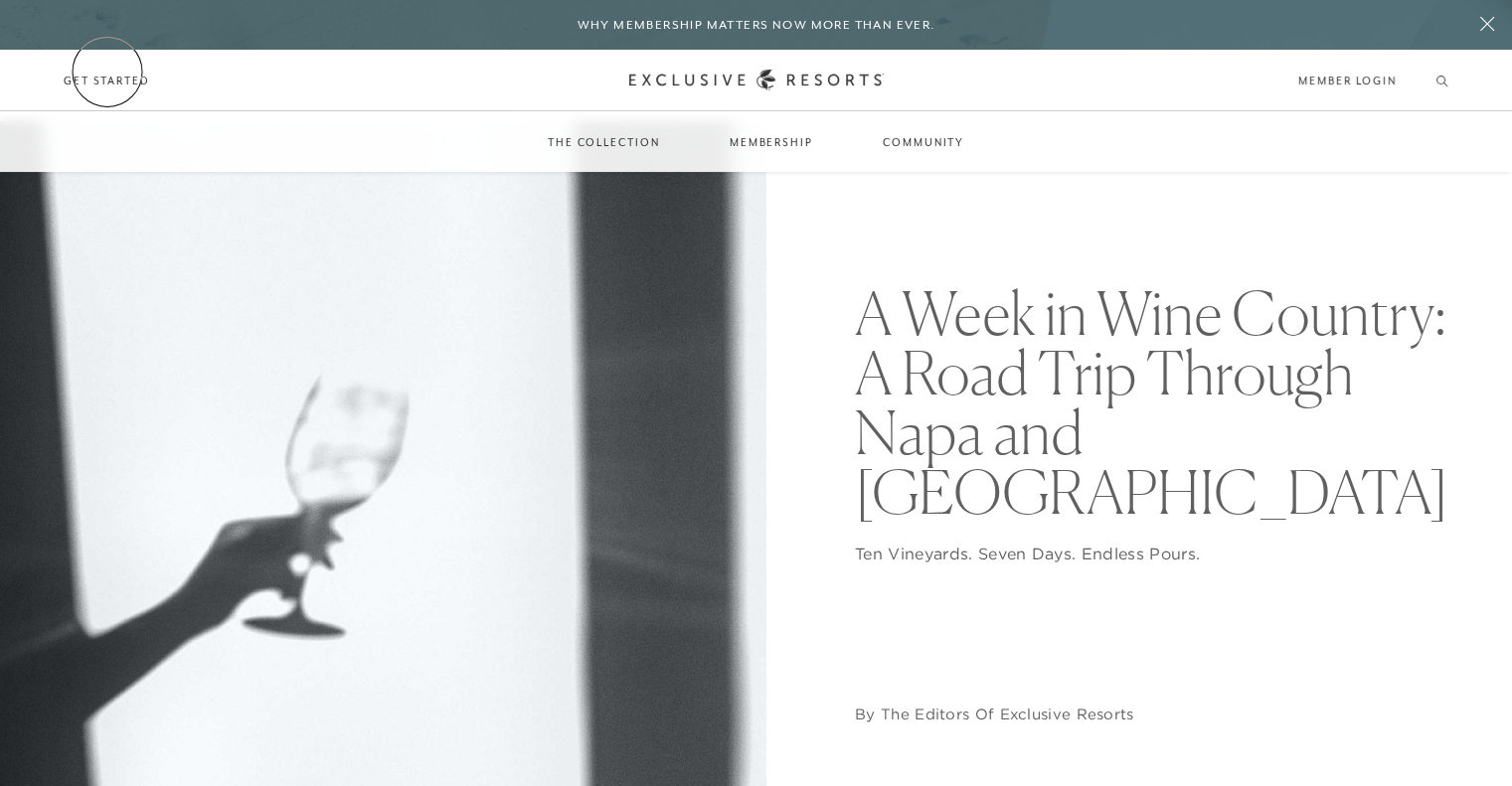 click on "Get Started" at bounding box center (106, 80) 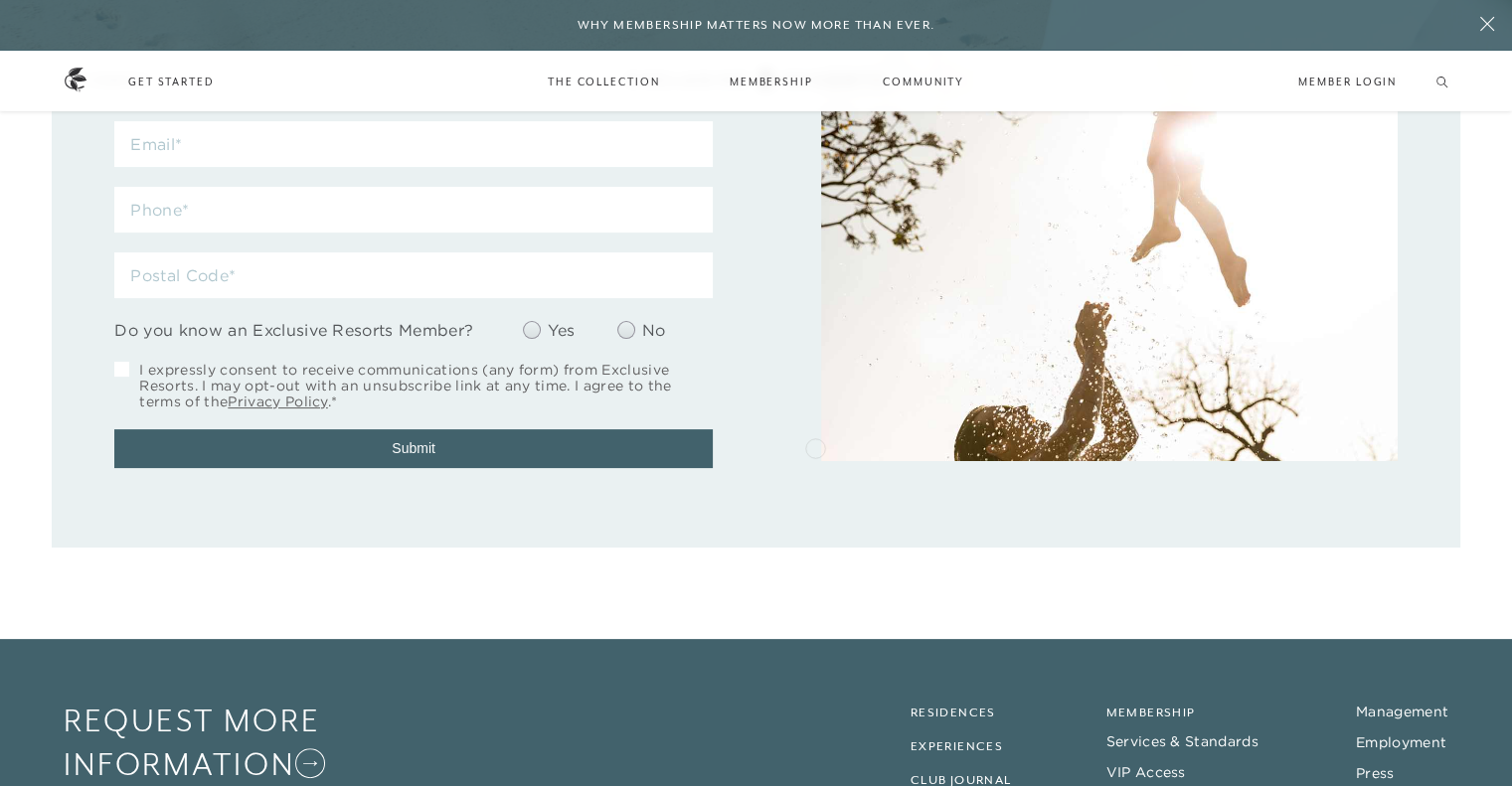 scroll, scrollTop: 497, scrollLeft: 0, axis: vertical 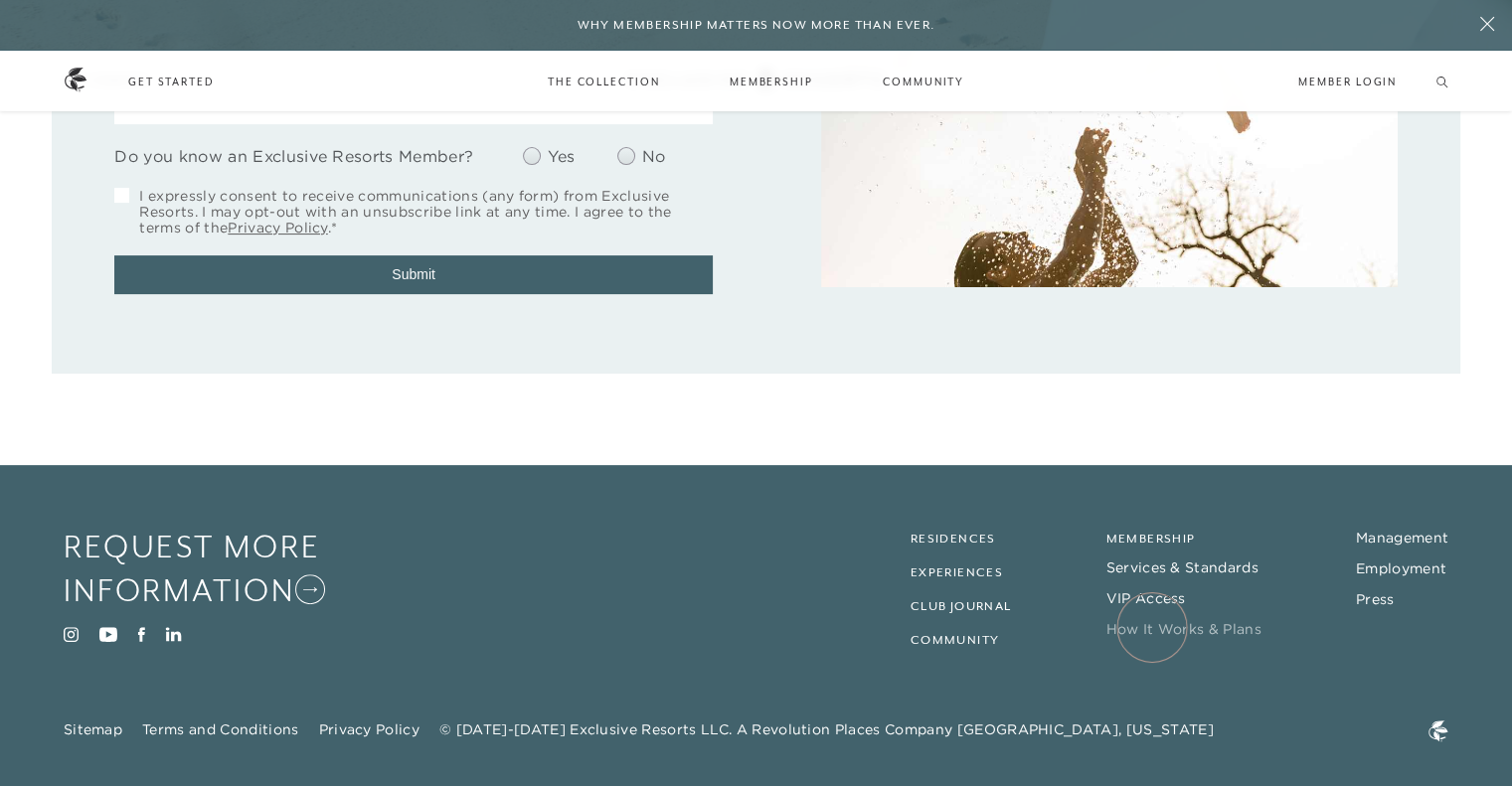 click on "How It Works & Plans" at bounding box center (1183, 629) 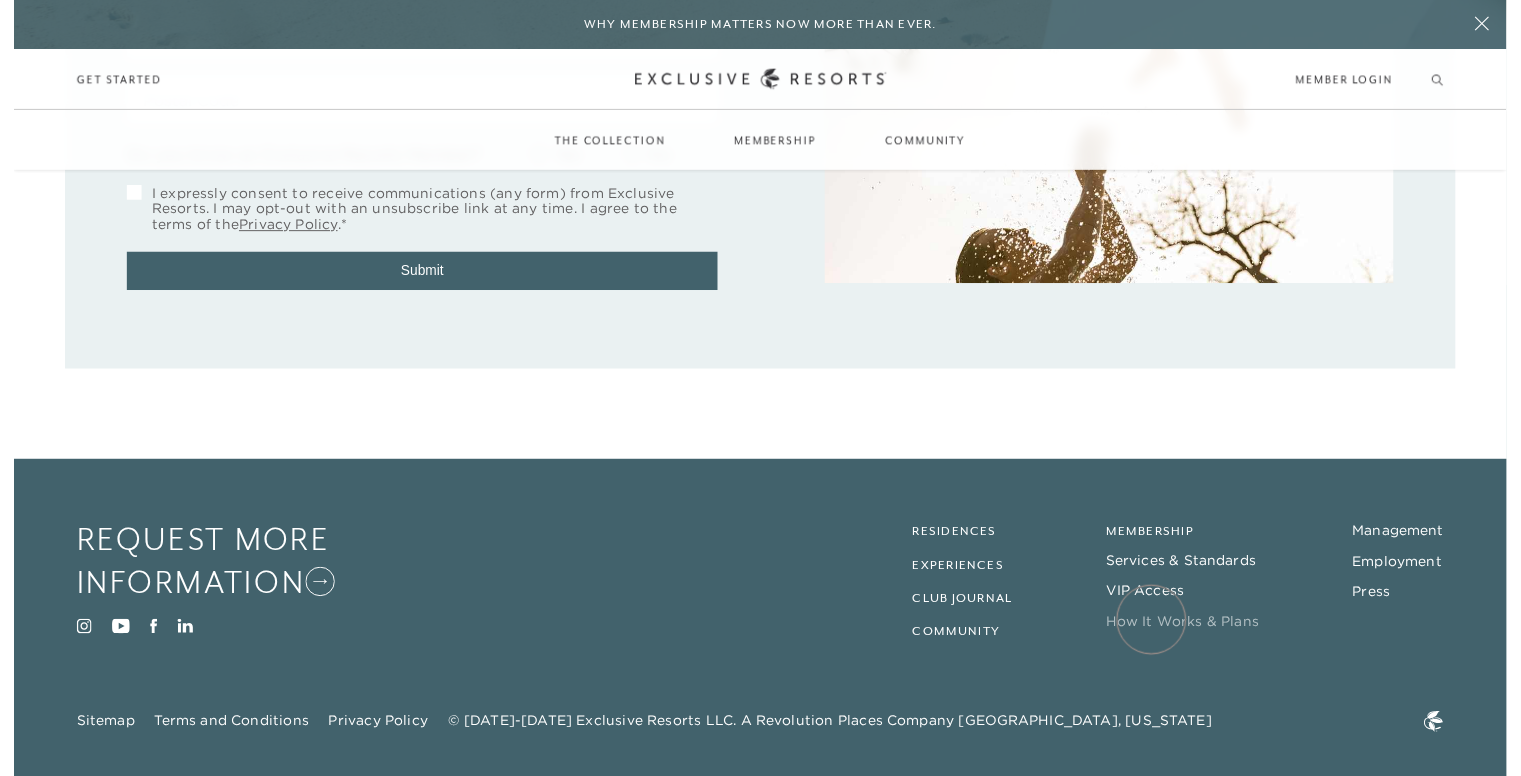 scroll, scrollTop: 0, scrollLeft: 0, axis: both 